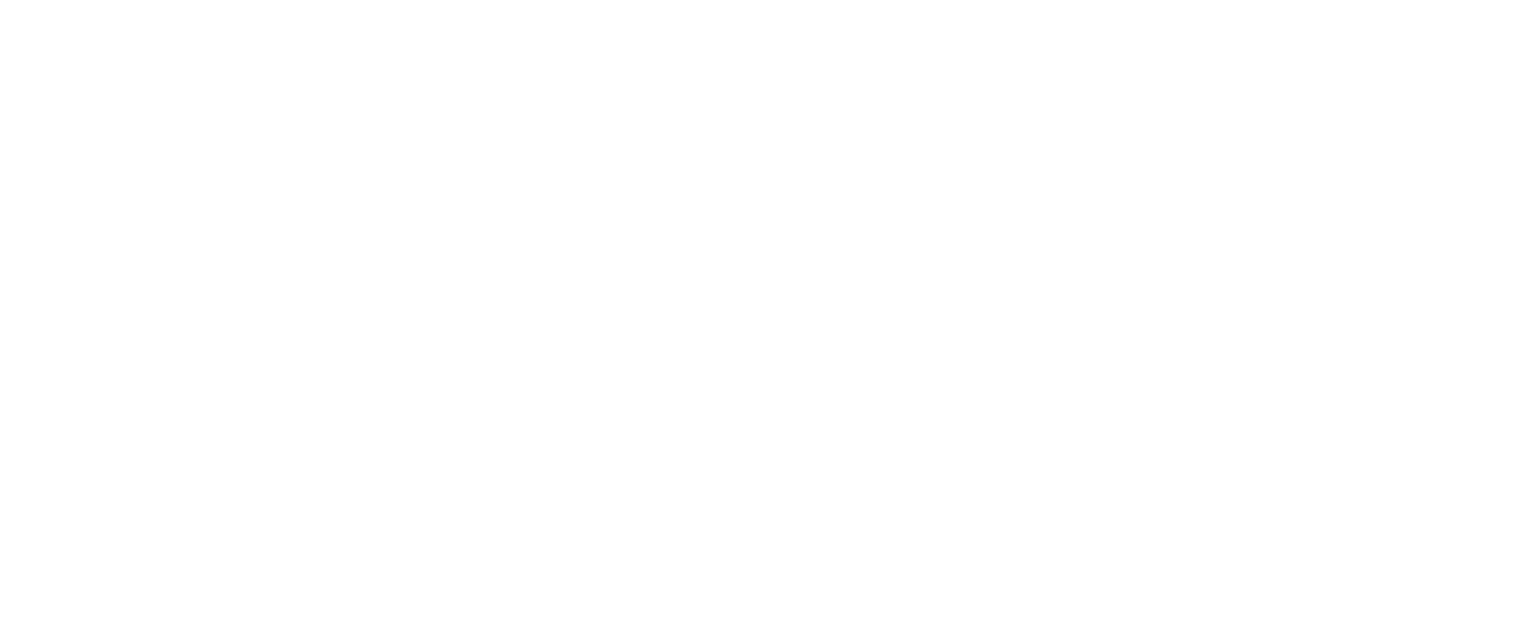 scroll, scrollTop: 0, scrollLeft: 0, axis: both 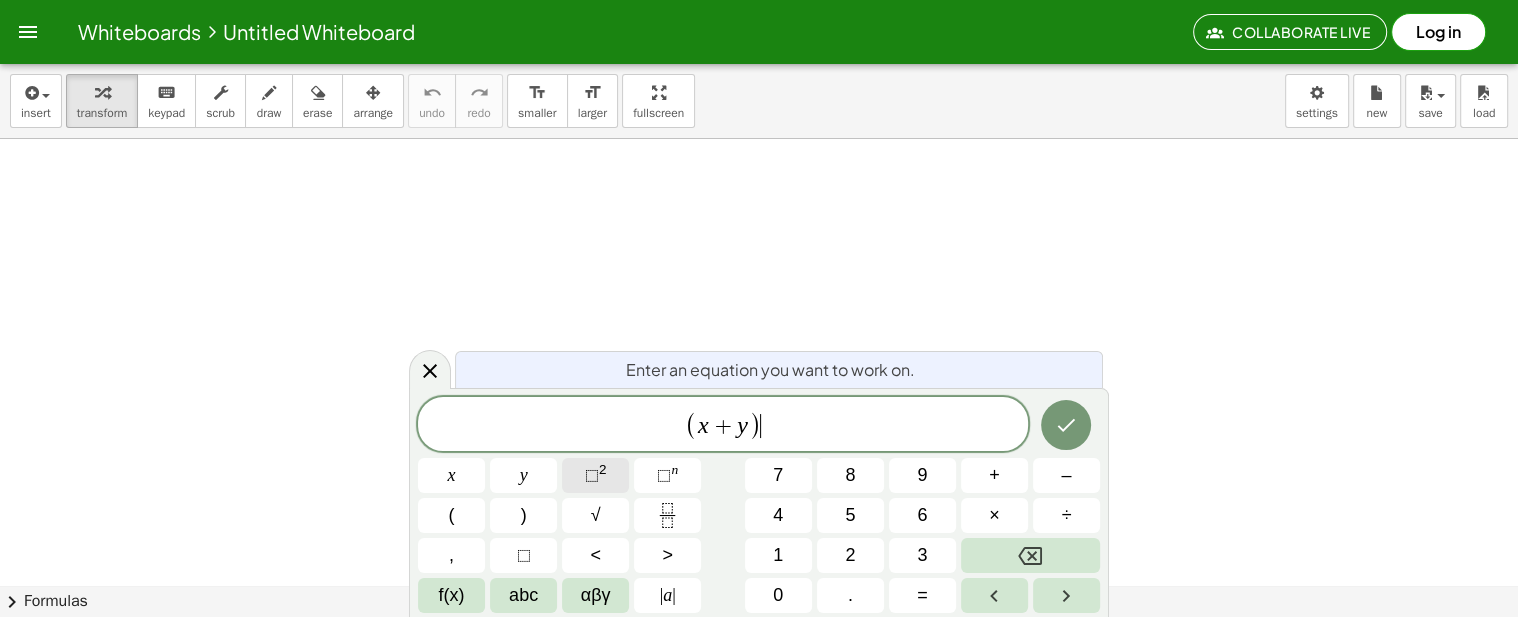 click on "⬚ 2" at bounding box center (595, 475) 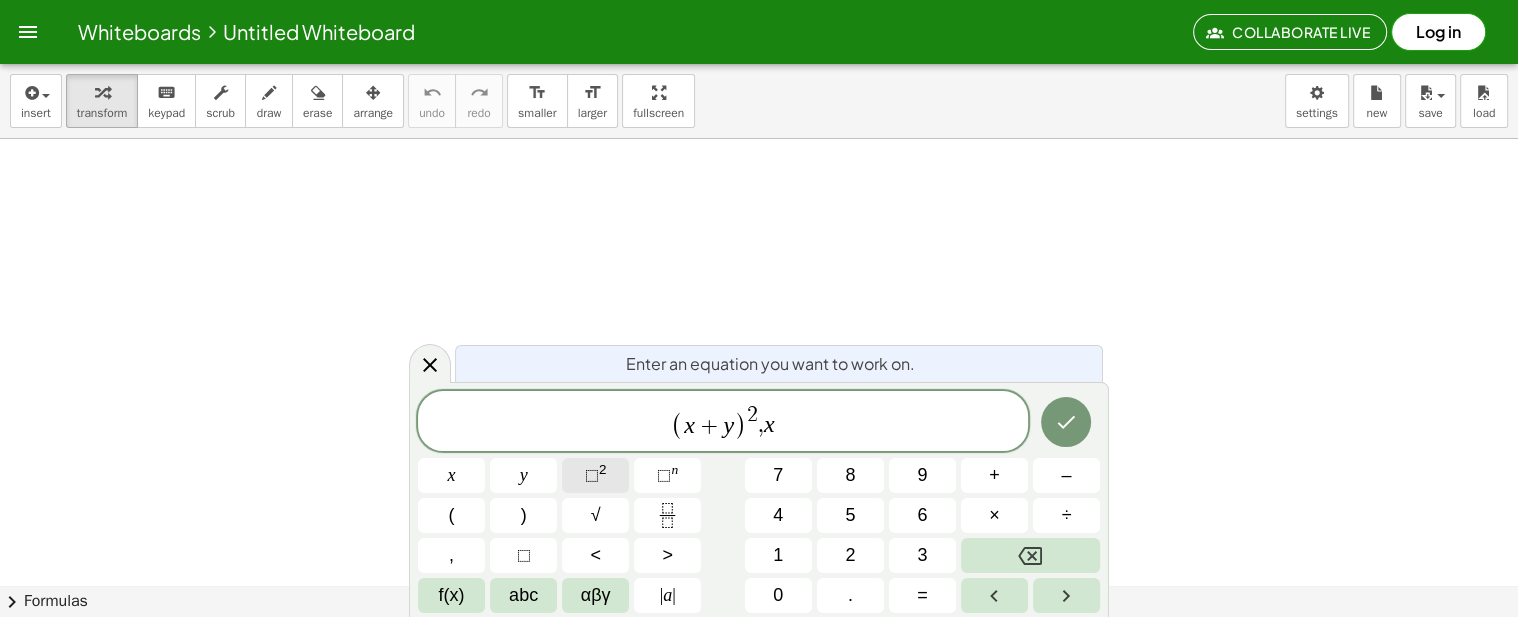 click on "⬚ 2" at bounding box center (595, 475) 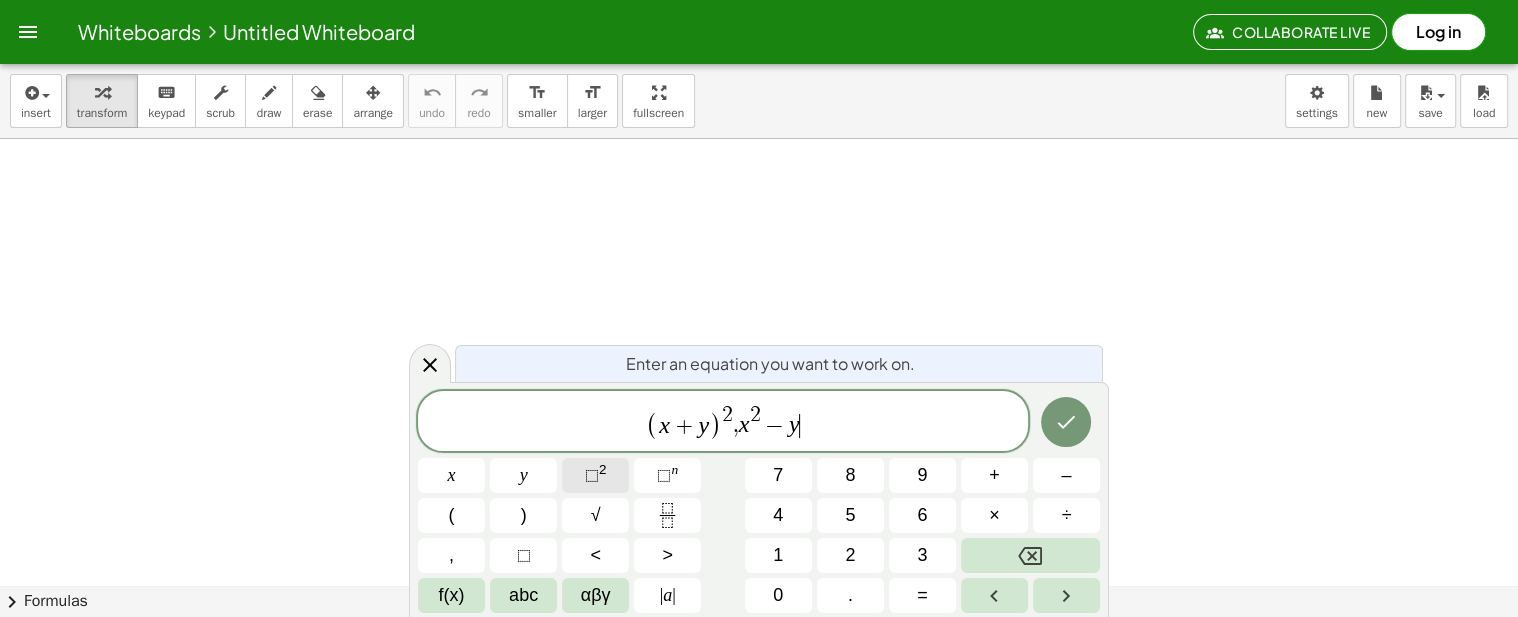 click on "⬚ 2" at bounding box center [595, 475] 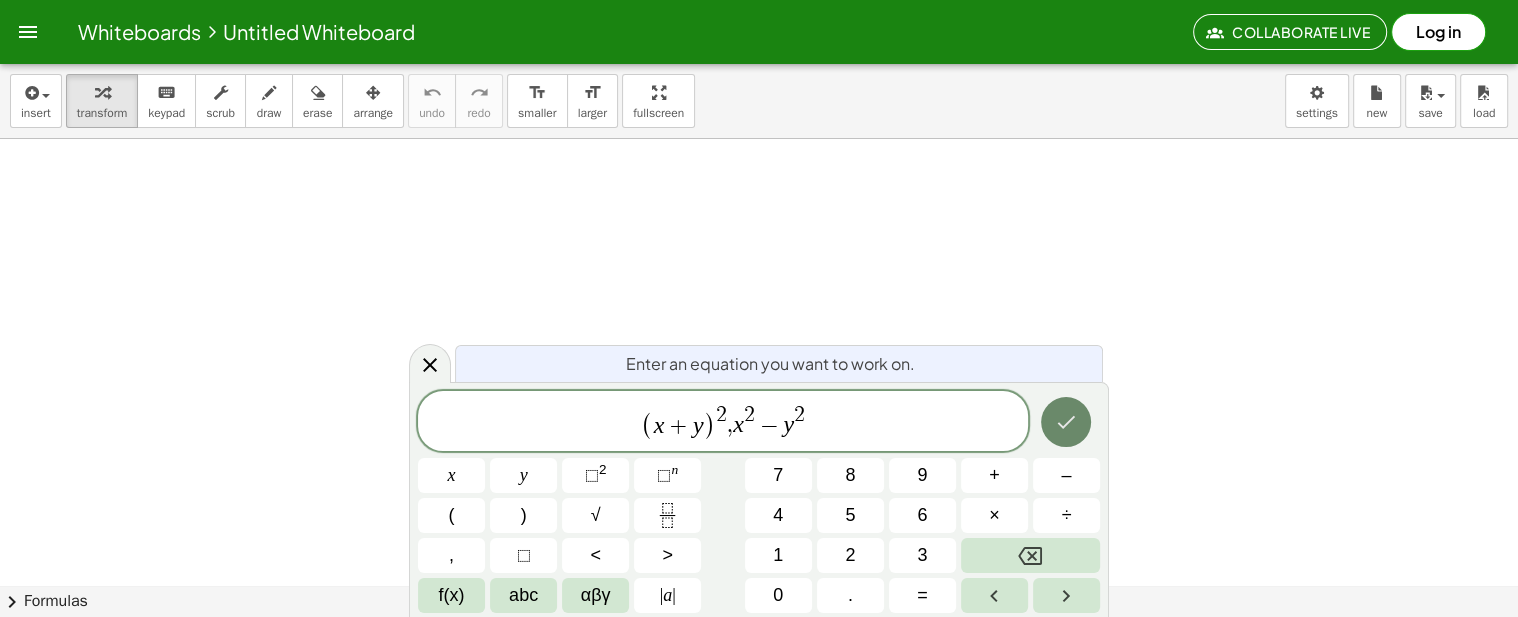 click 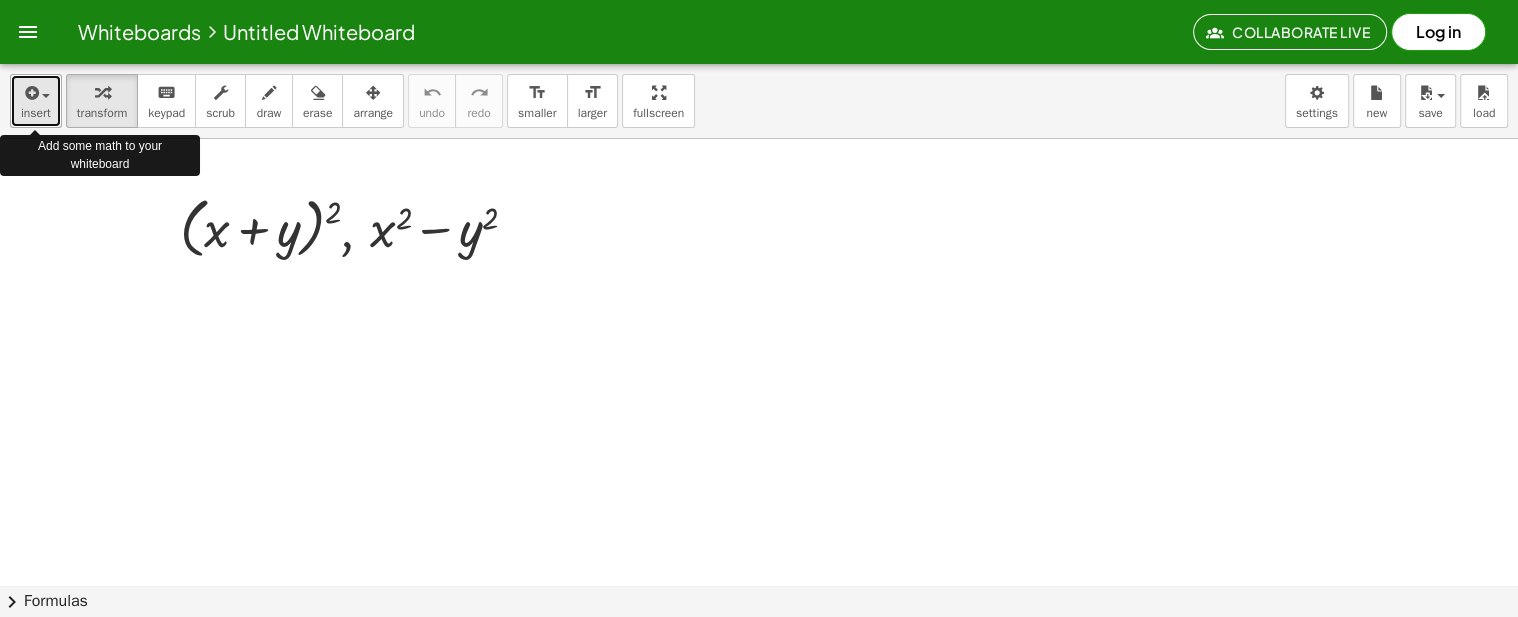click on "insert" at bounding box center [36, 113] 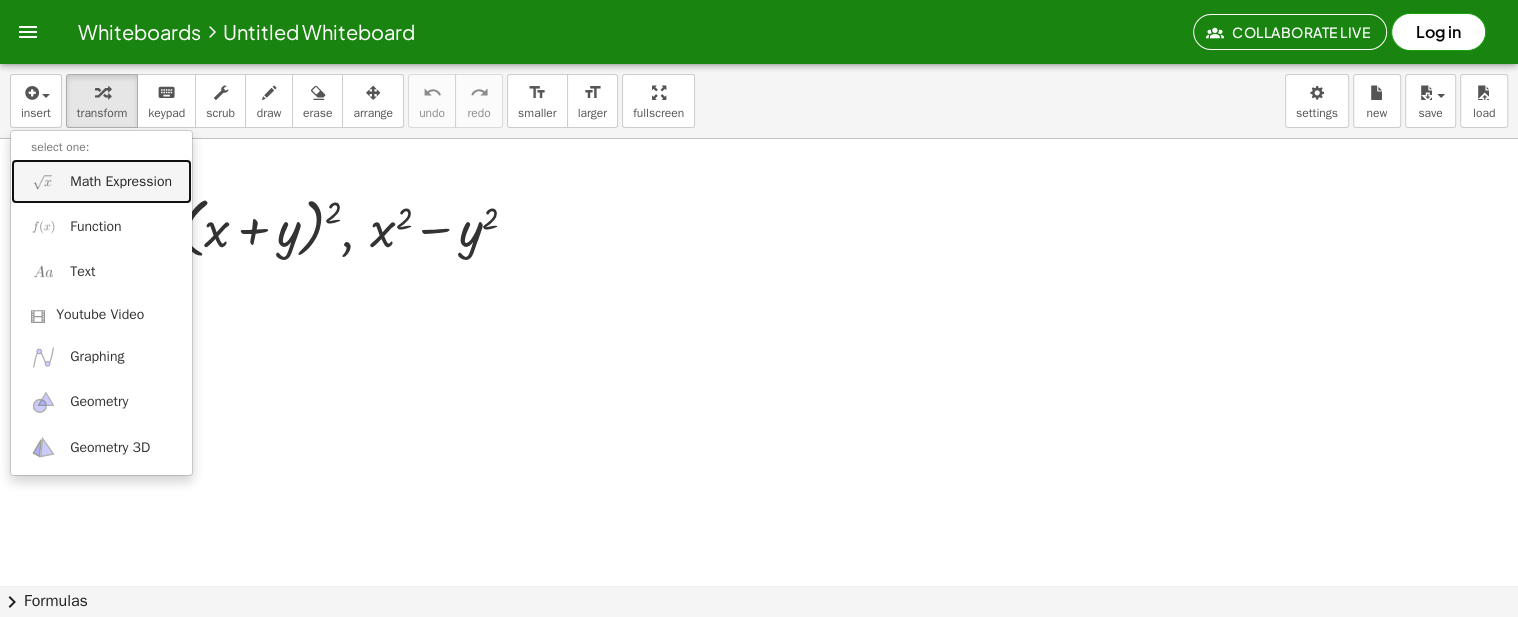 click on "Math Expression" at bounding box center [101, 181] 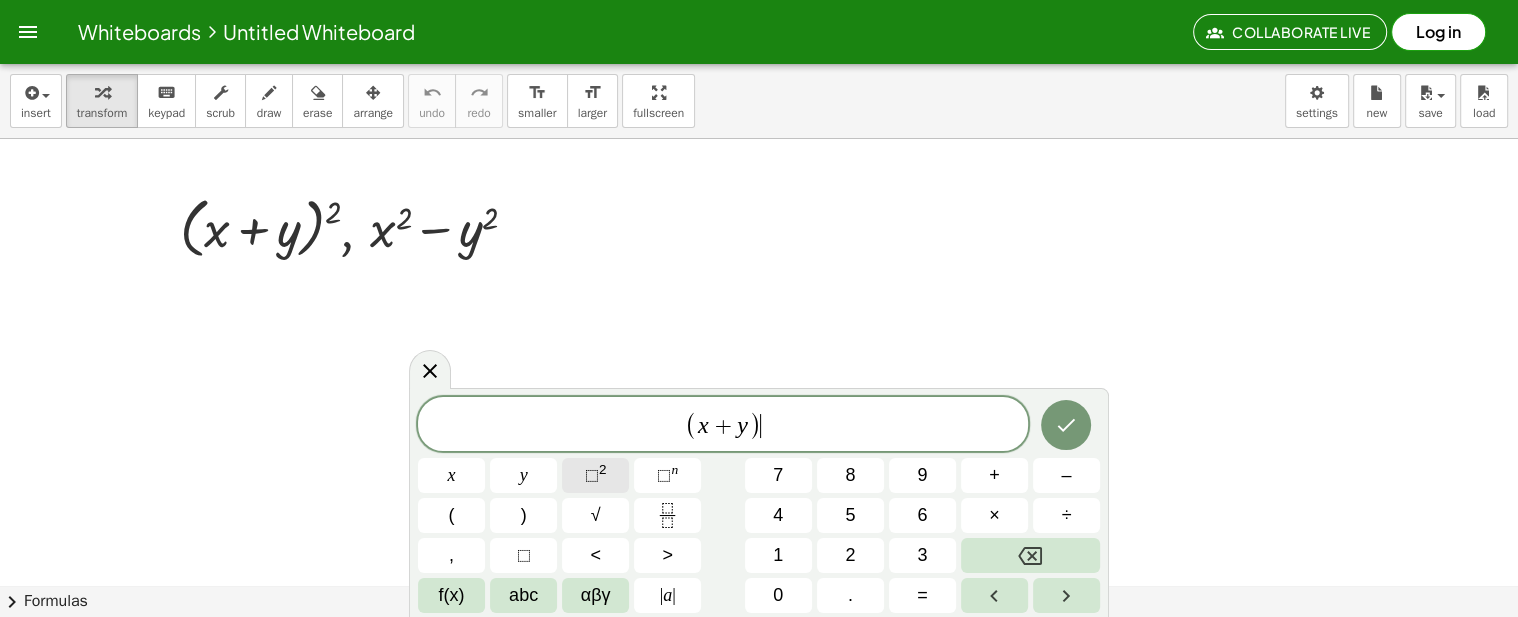click on "⬚" at bounding box center (592, 475) 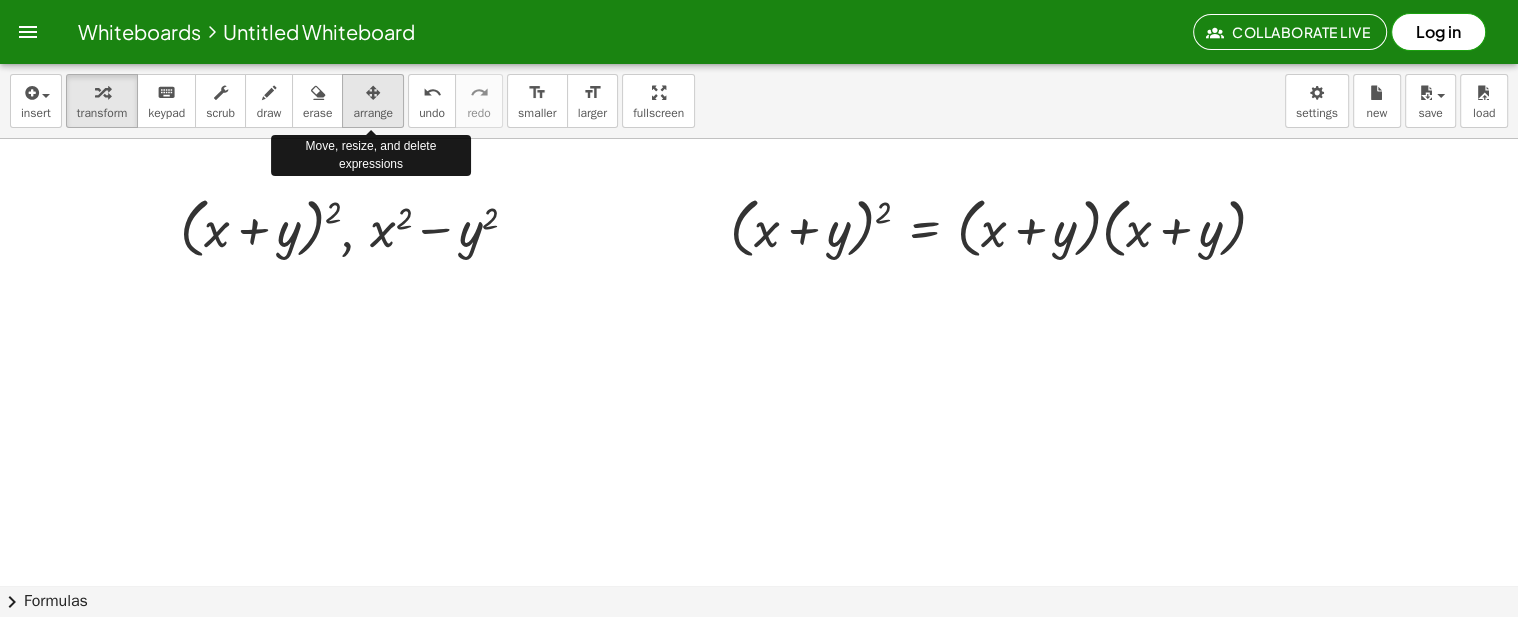 click at bounding box center [373, 92] 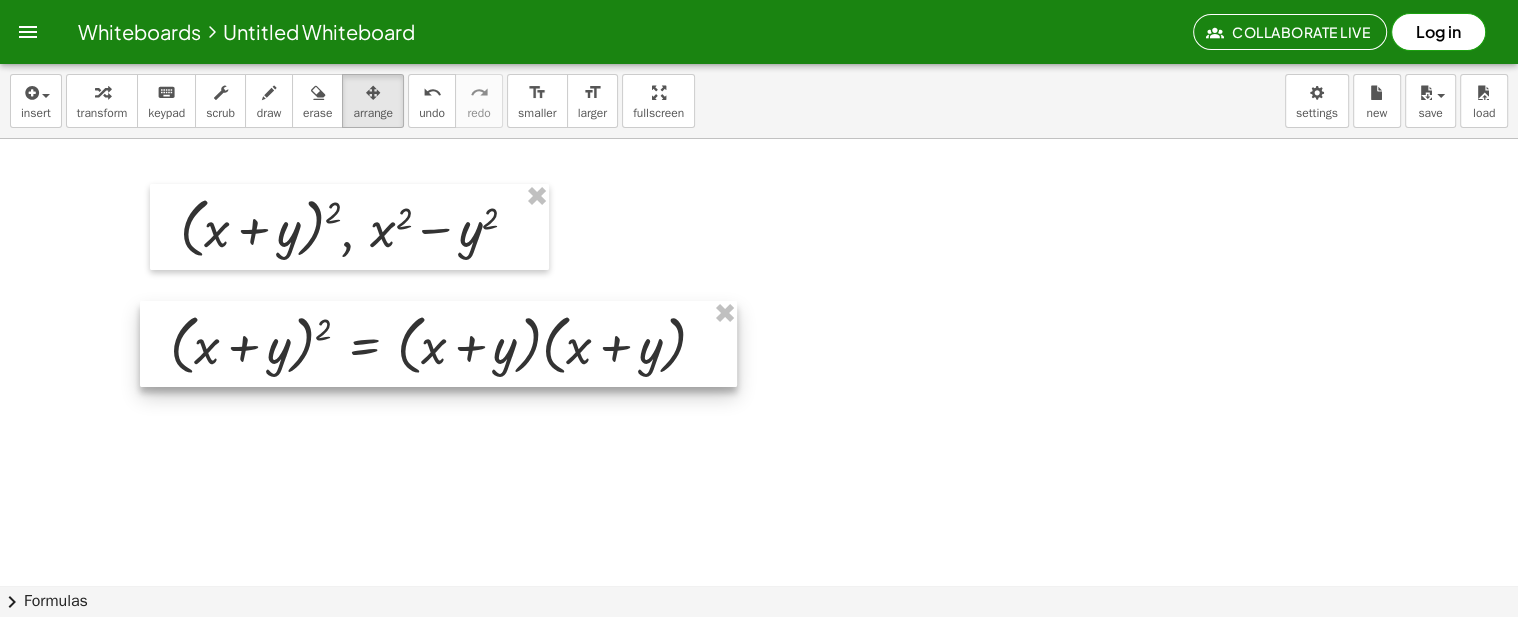 drag, startPoint x: 783, startPoint y: 236, endPoint x: 223, endPoint y: 353, distance: 572.0918 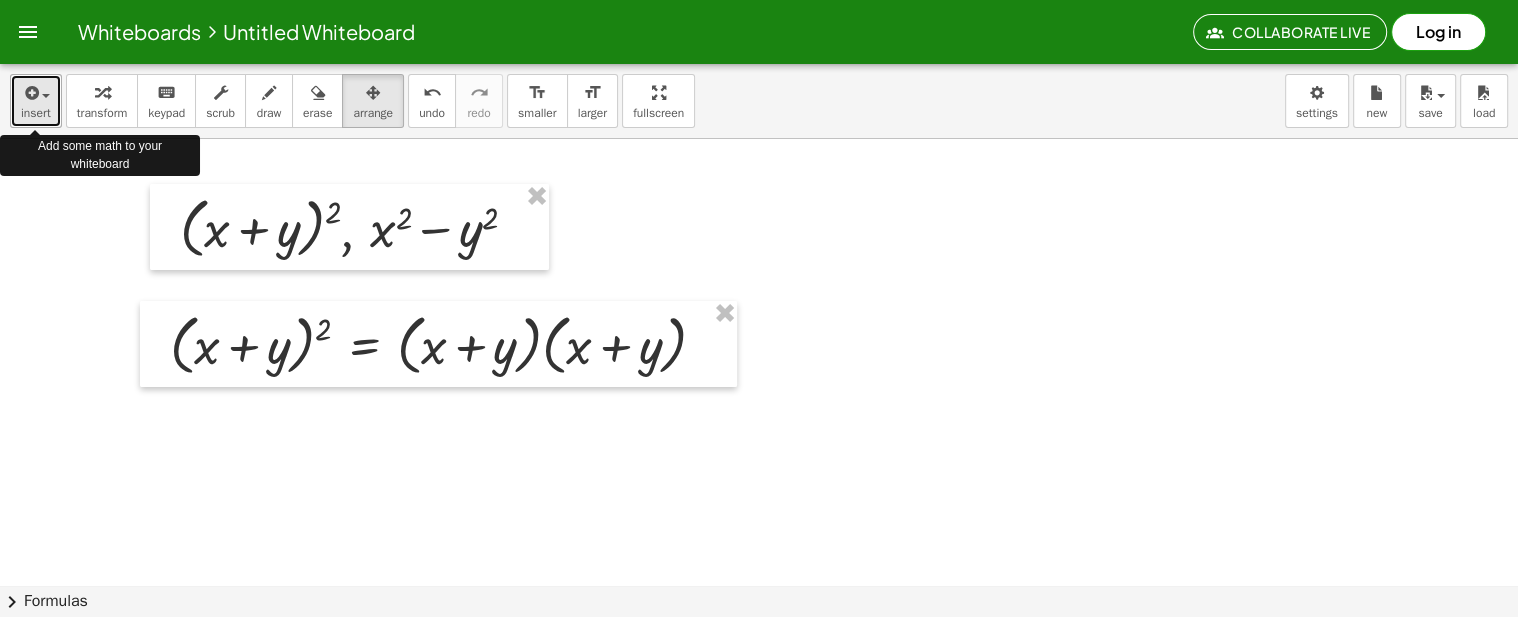 click on "insert" at bounding box center [36, 101] 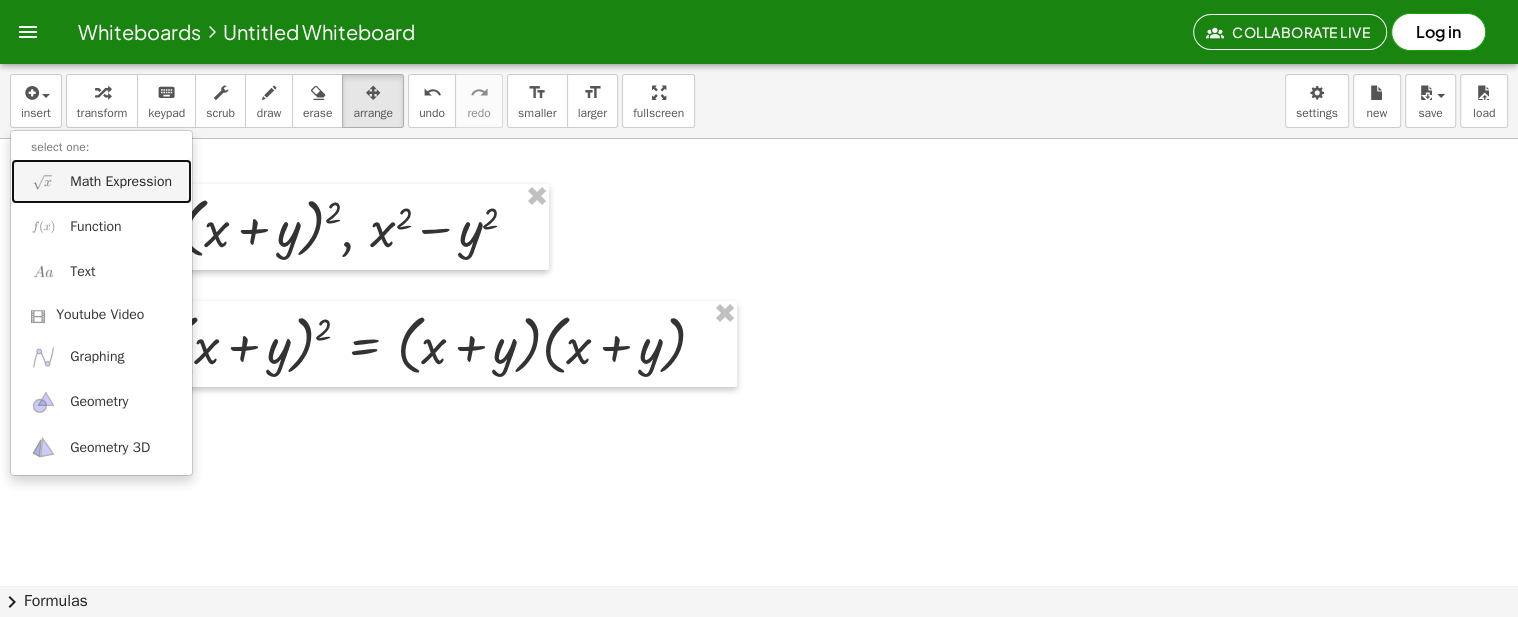 click on "Math Expression" at bounding box center (101, 181) 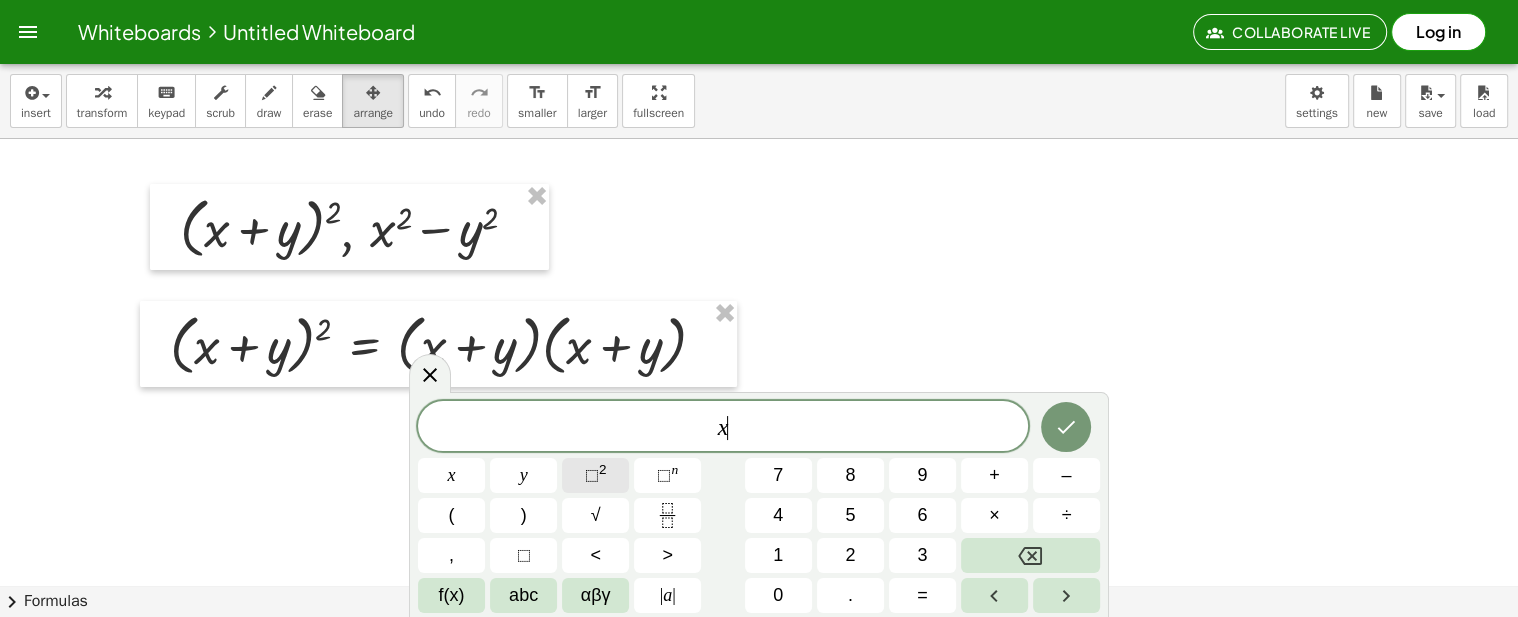 click on "2" at bounding box center (603, 469) 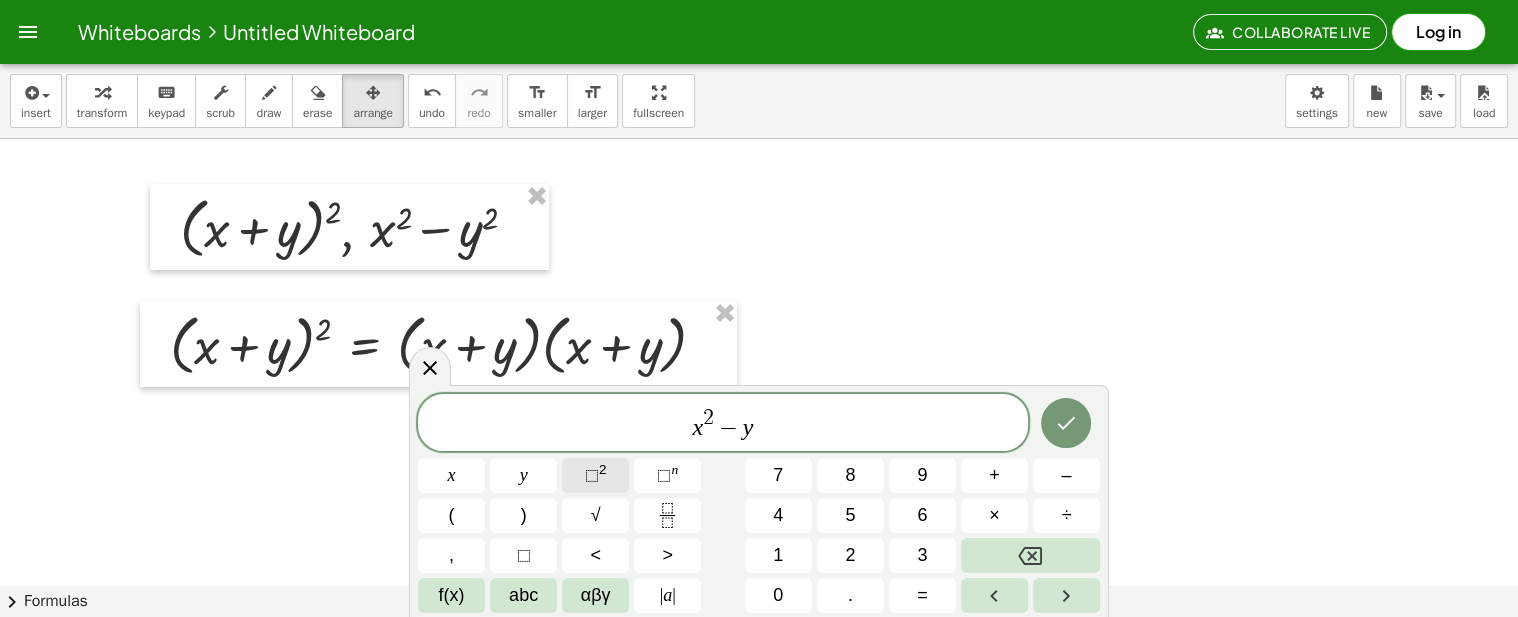 click on "2" at bounding box center (603, 469) 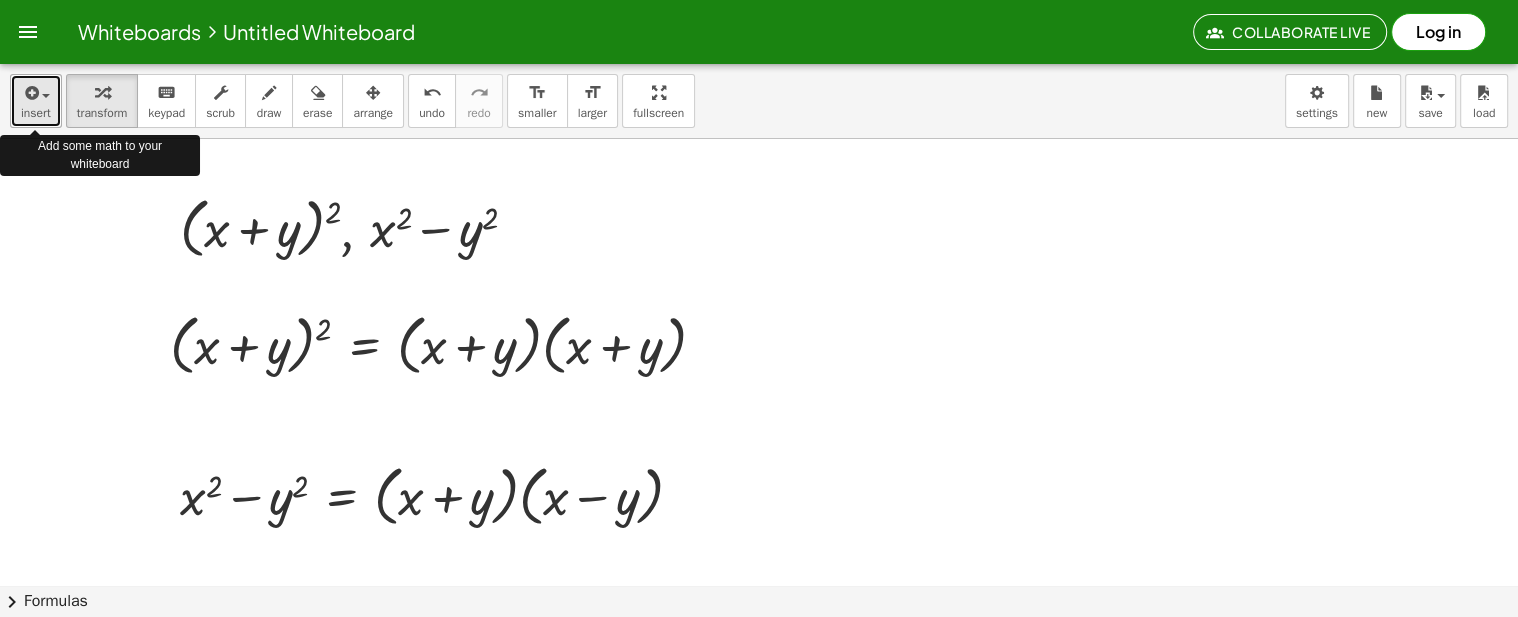 click at bounding box center (41, 95) 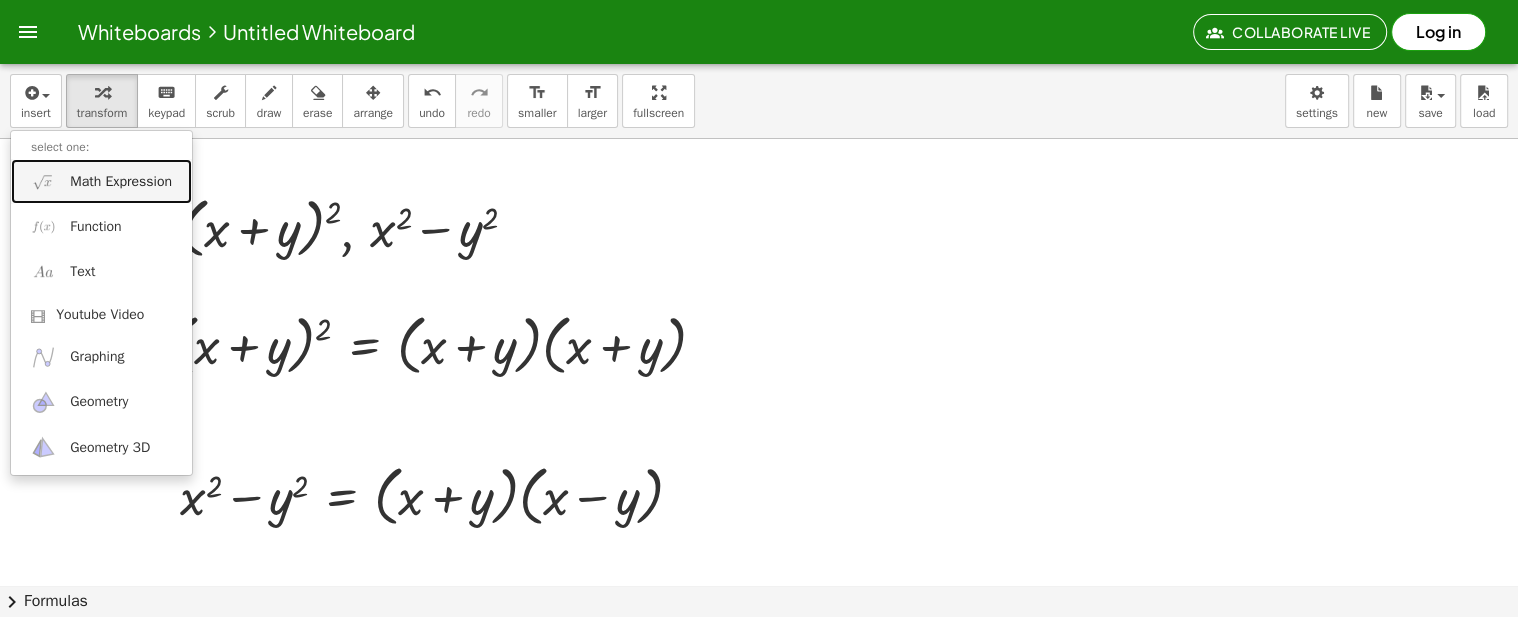 click on "Math Expression" at bounding box center [101, 181] 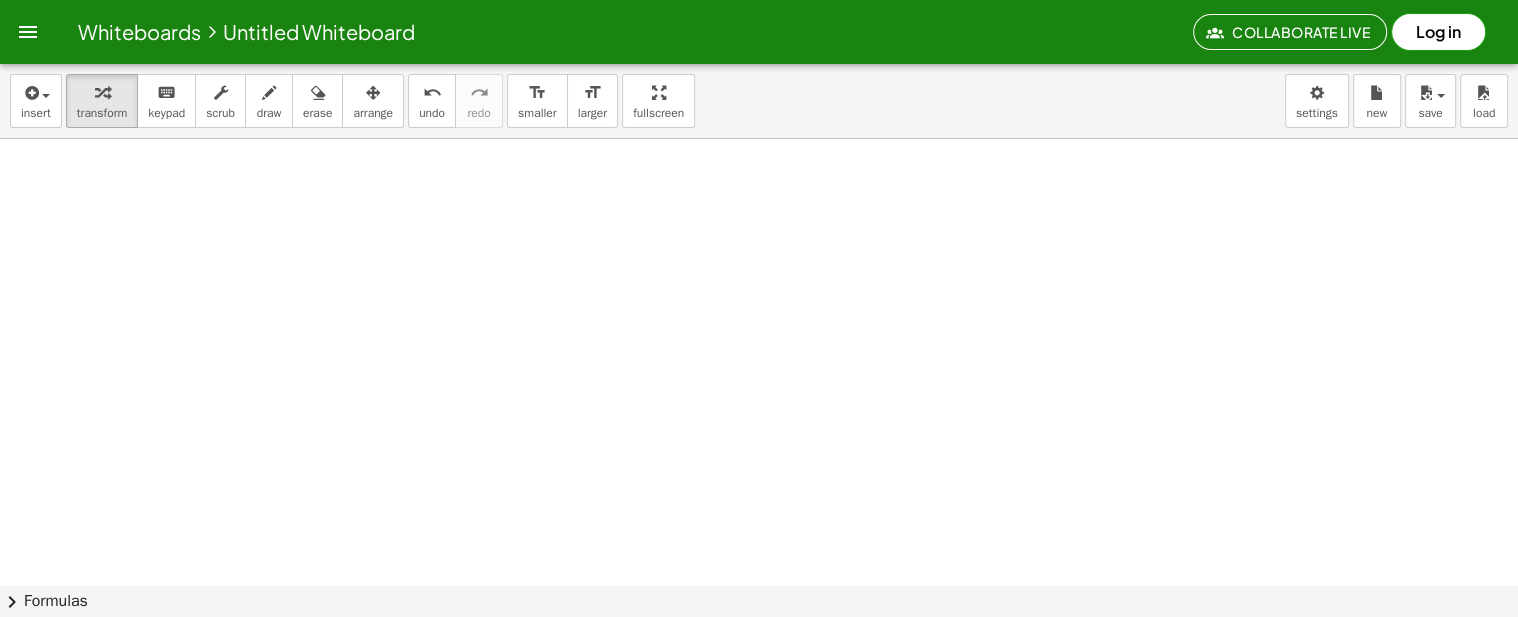 scroll, scrollTop: 423, scrollLeft: 0, axis: vertical 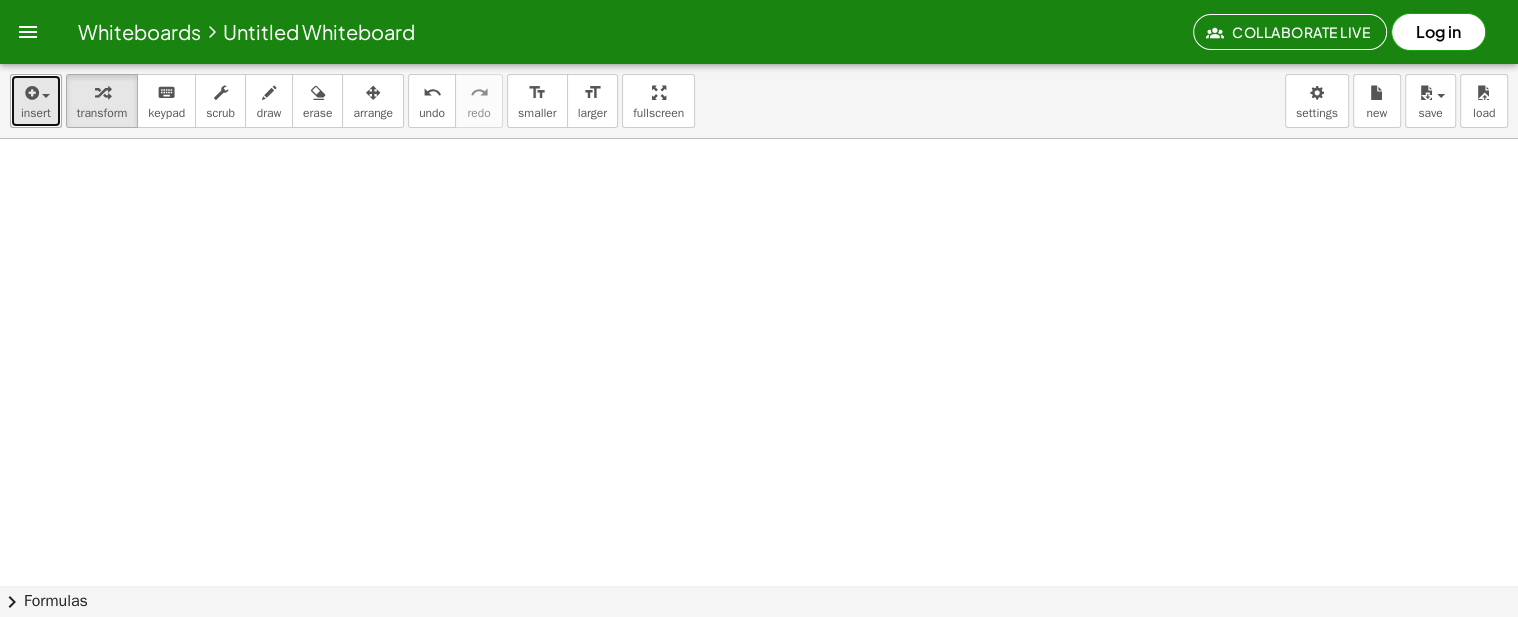click at bounding box center [36, 92] 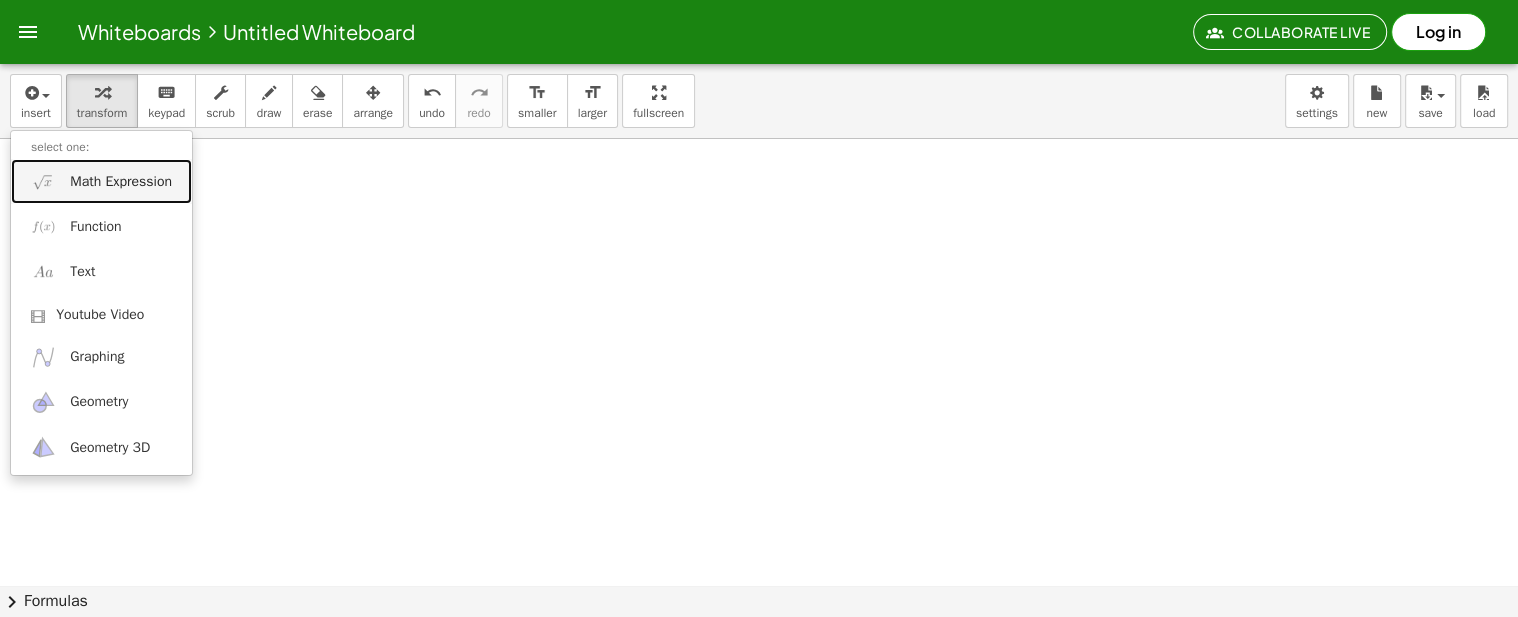 click on "Math Expression" at bounding box center [121, 182] 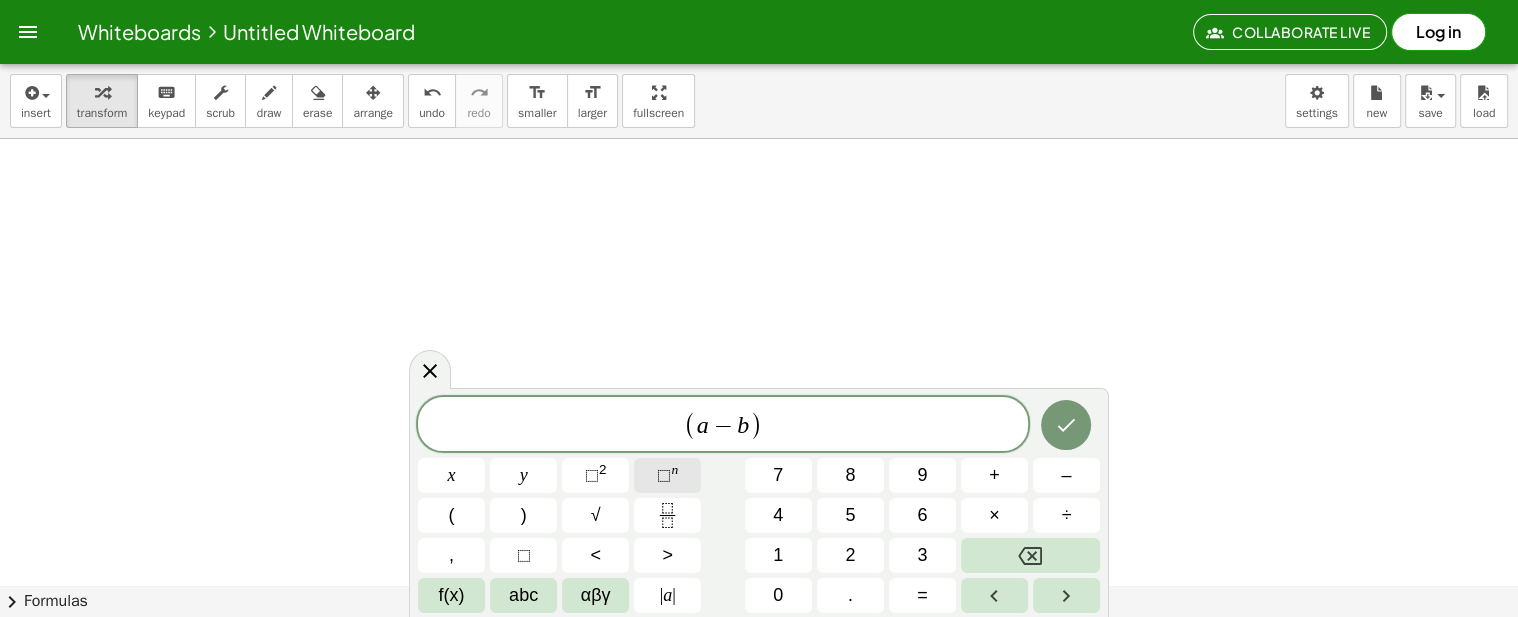 click on "⬚" at bounding box center [664, 475] 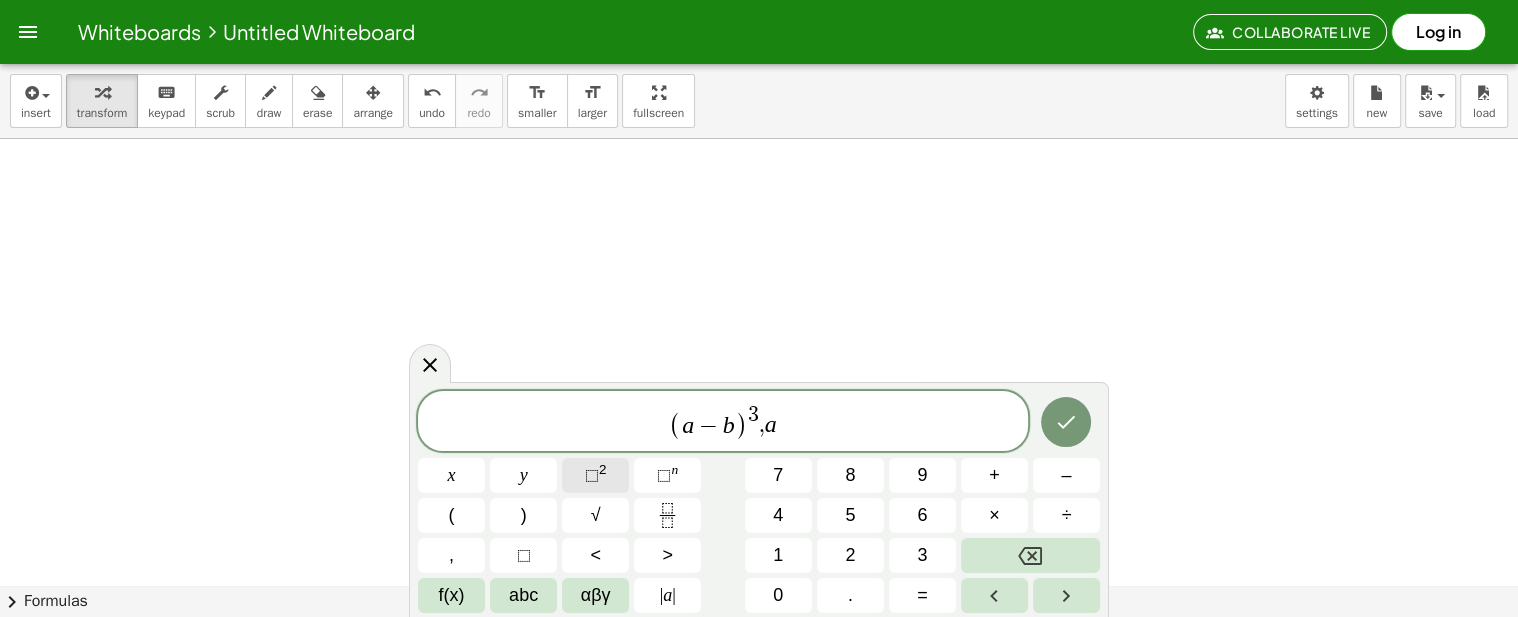 click on "⬚ 2" 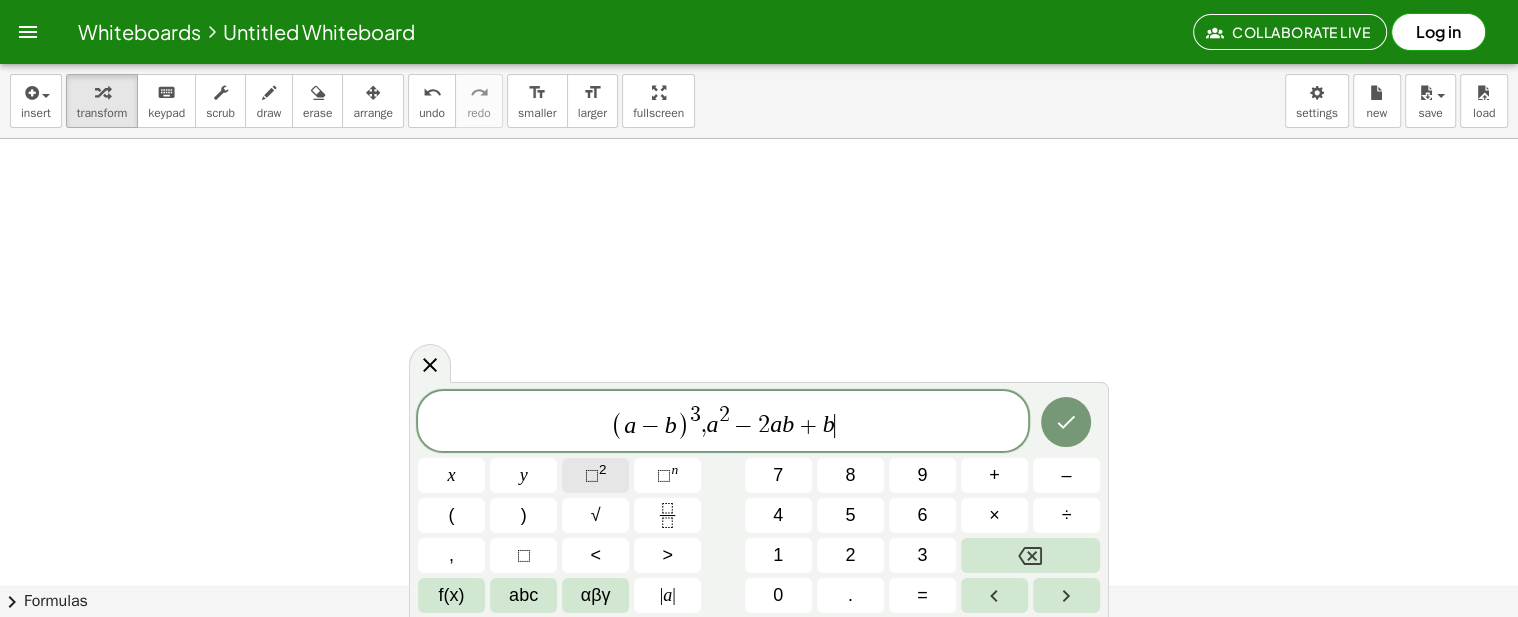 click on "⬚ 2" 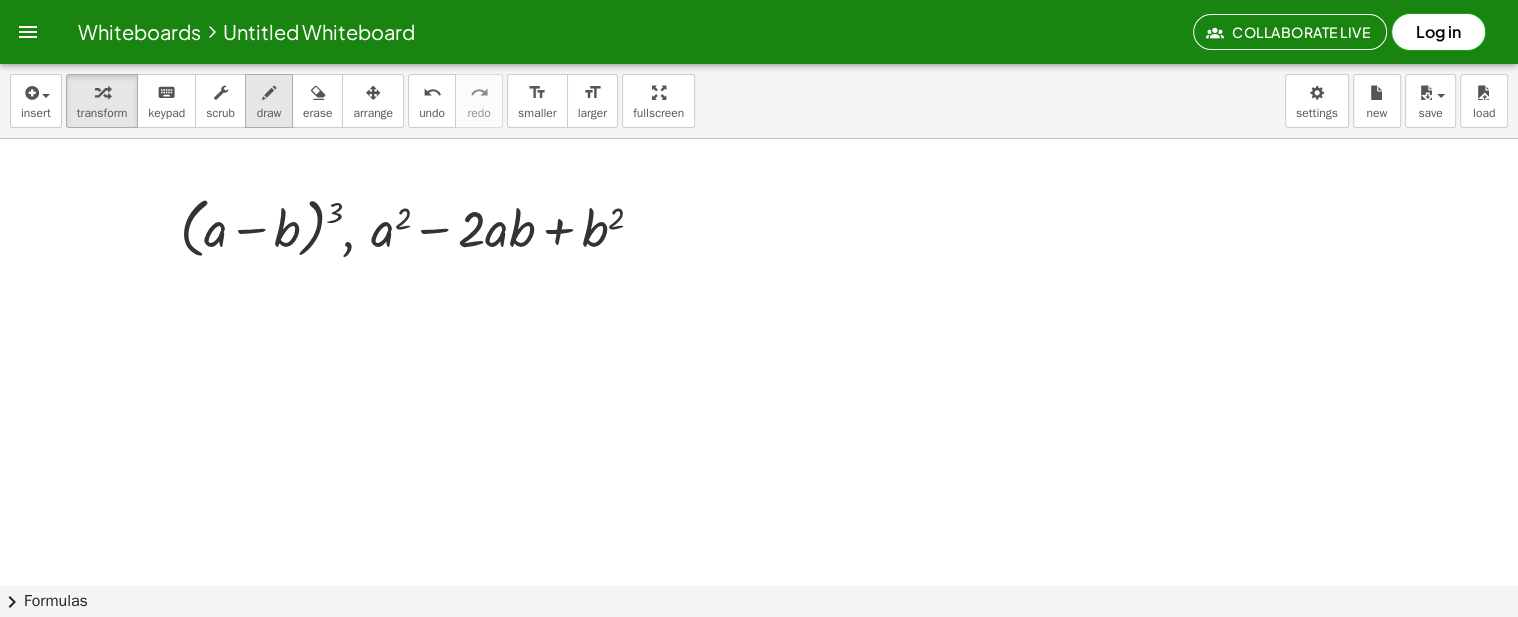click on "draw" at bounding box center [269, 113] 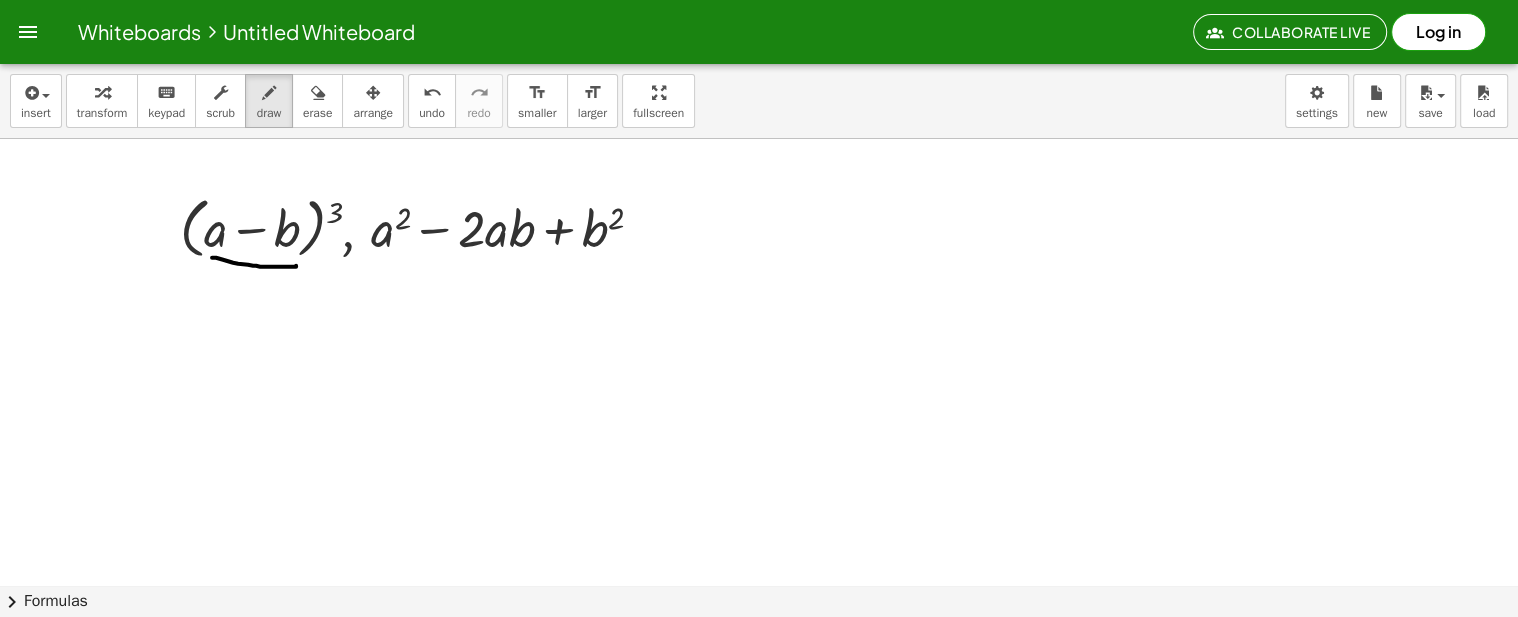 drag, startPoint x: 212, startPoint y: 256, endPoint x: 297, endPoint y: 264, distance: 85.37564 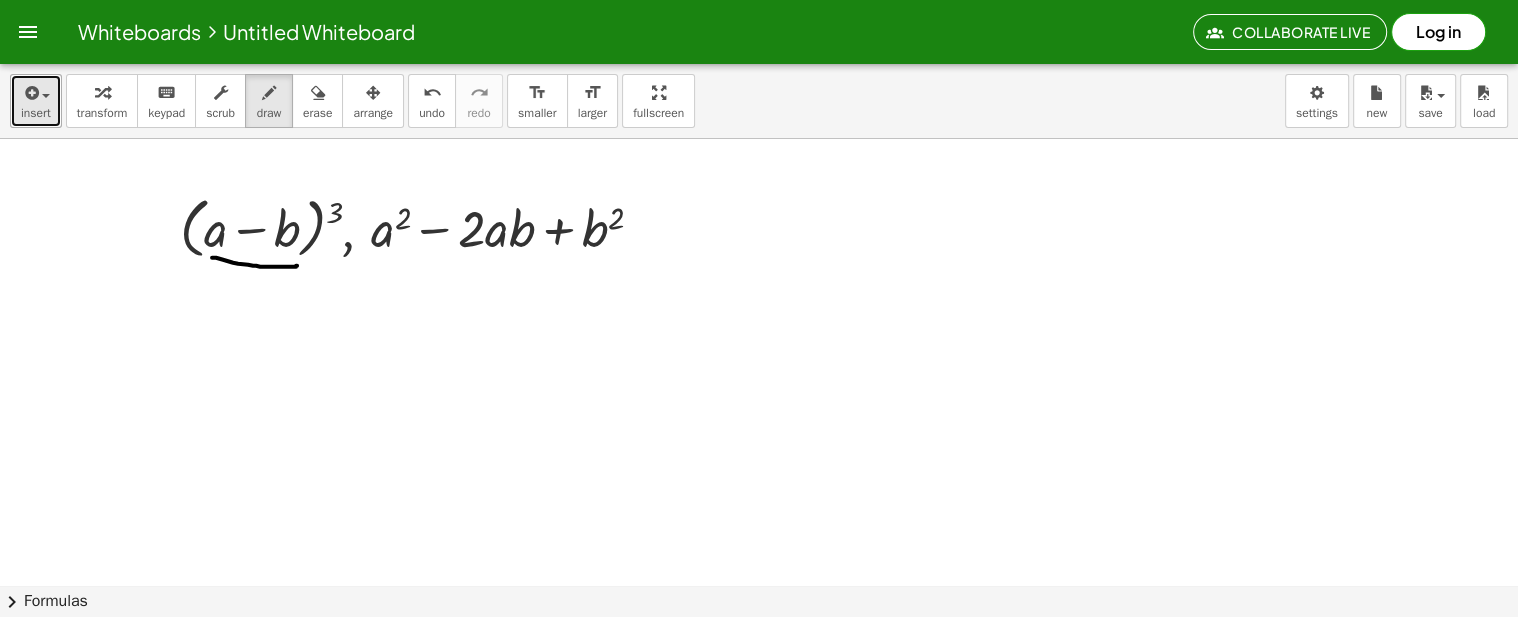 click on "insert" at bounding box center [36, 113] 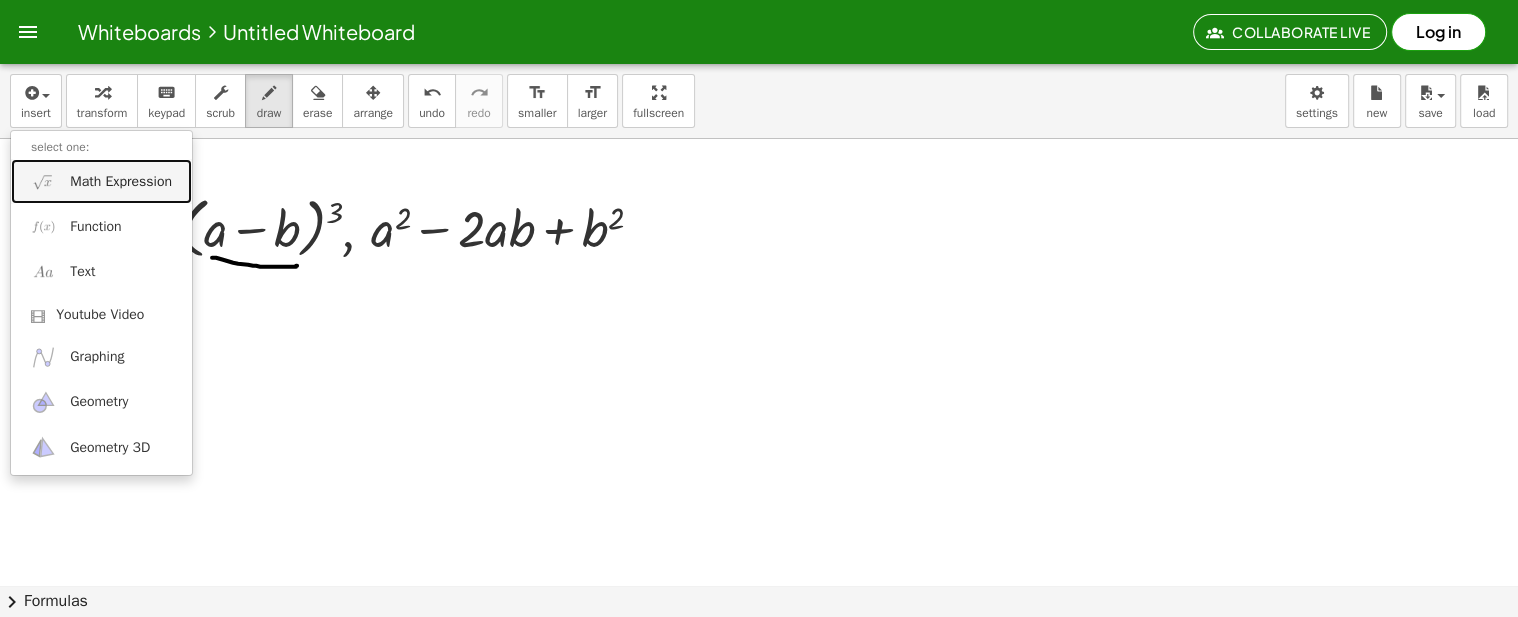 click on "Math Expression" at bounding box center [101, 181] 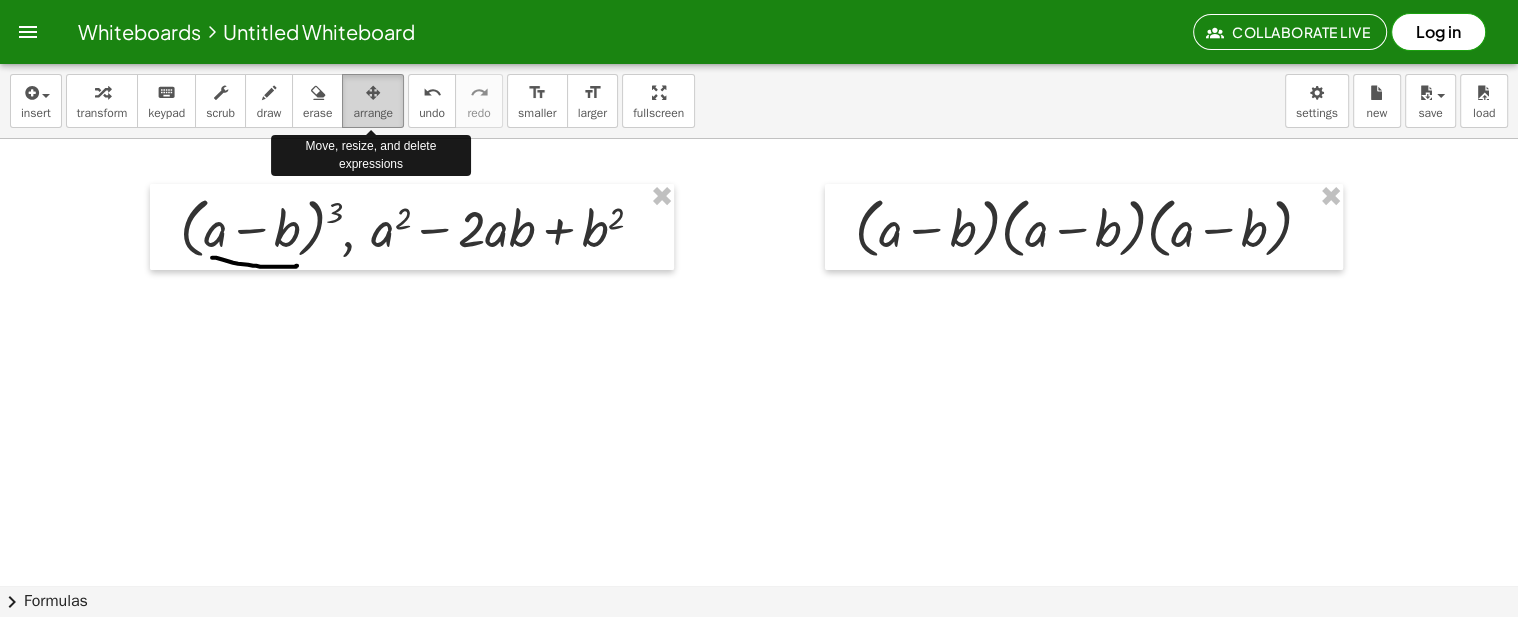 click at bounding box center (373, 93) 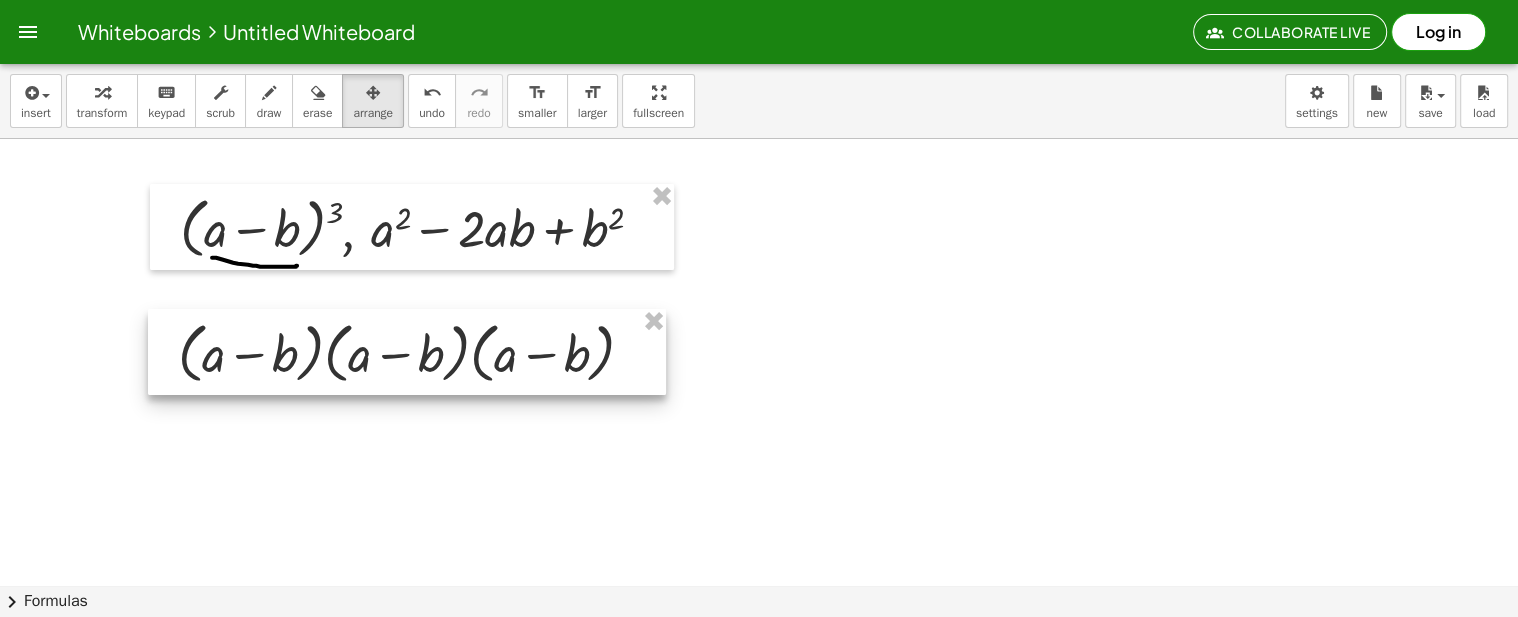 drag, startPoint x: 1048, startPoint y: 226, endPoint x: 371, endPoint y: 350, distance: 688.2623 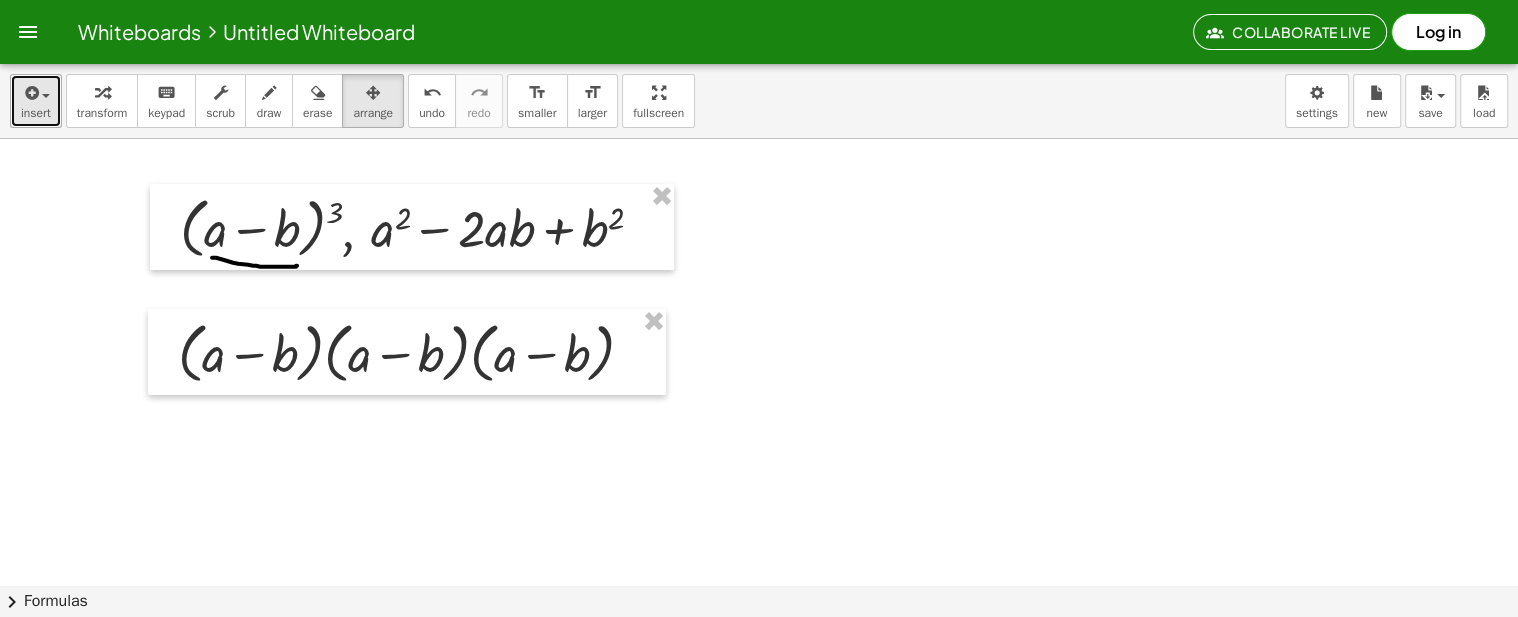 click at bounding box center [41, 95] 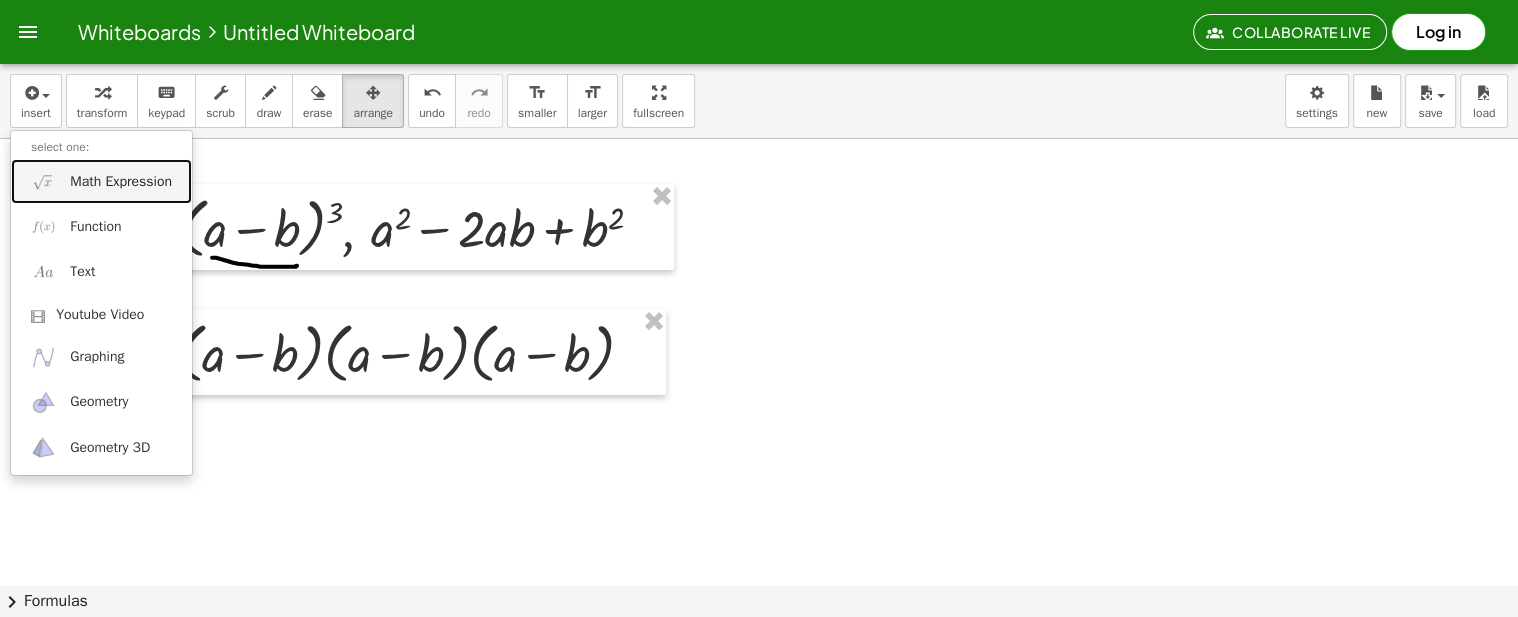 click on "Math Expression" at bounding box center (121, 182) 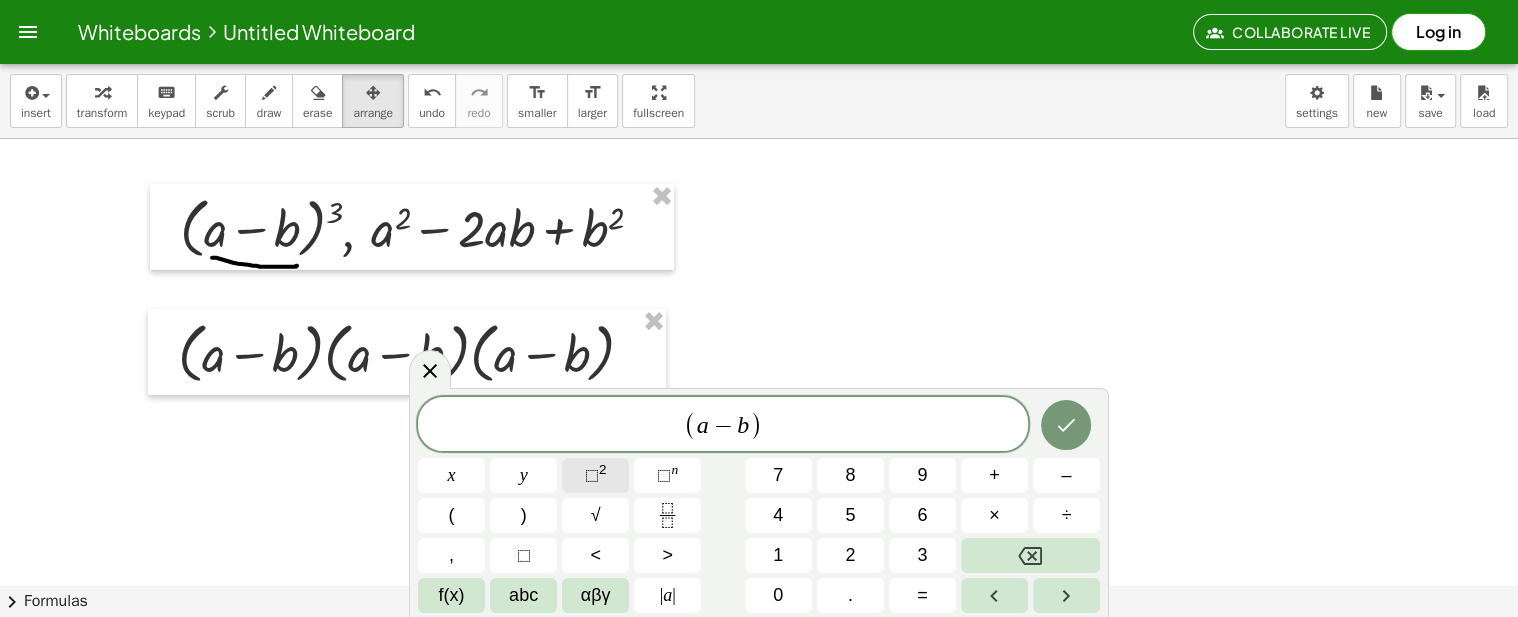 click on "⬚" at bounding box center (592, 475) 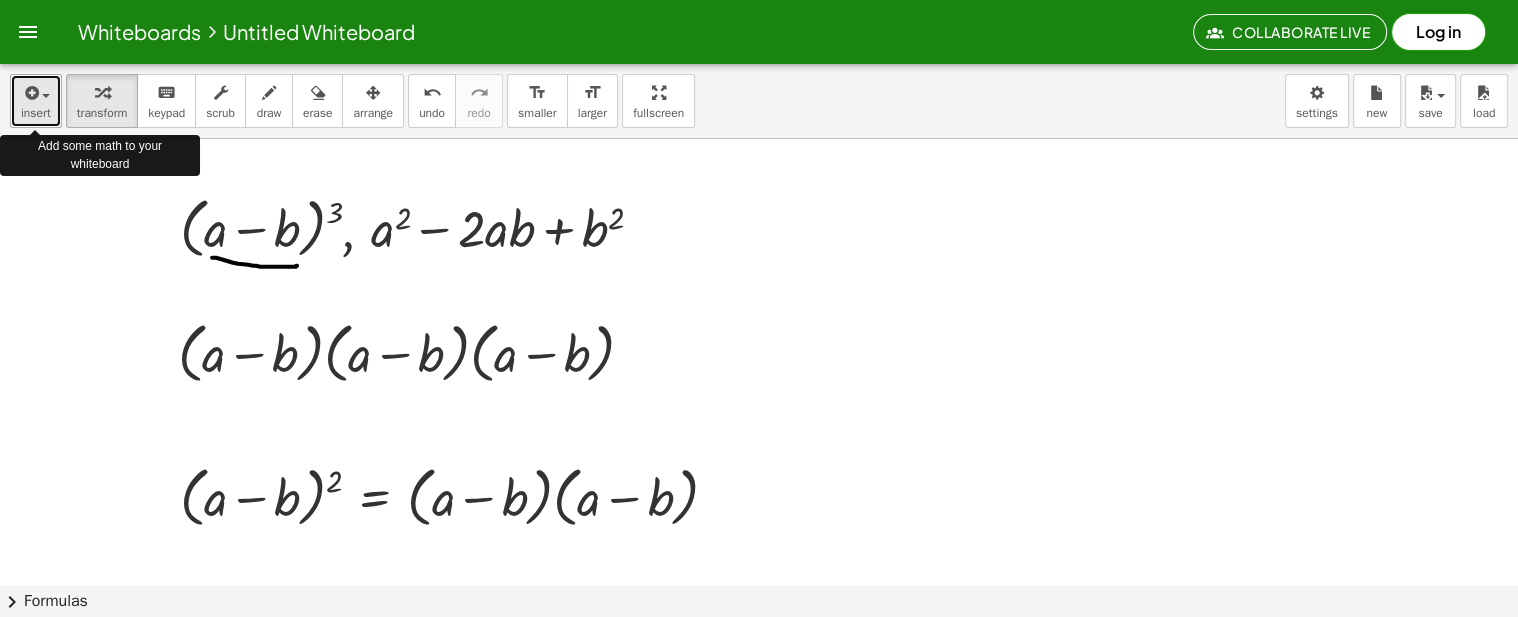 click on "insert" at bounding box center (36, 113) 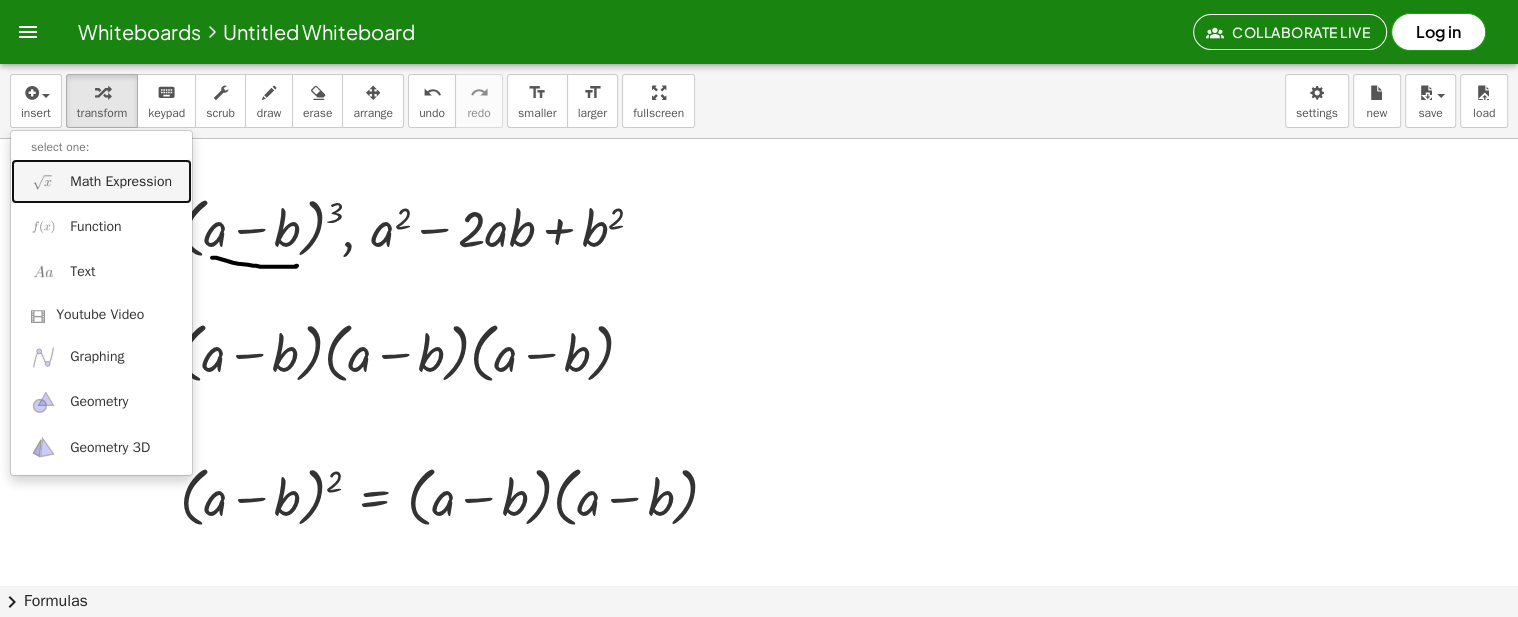 click on "Math Expression" at bounding box center (121, 182) 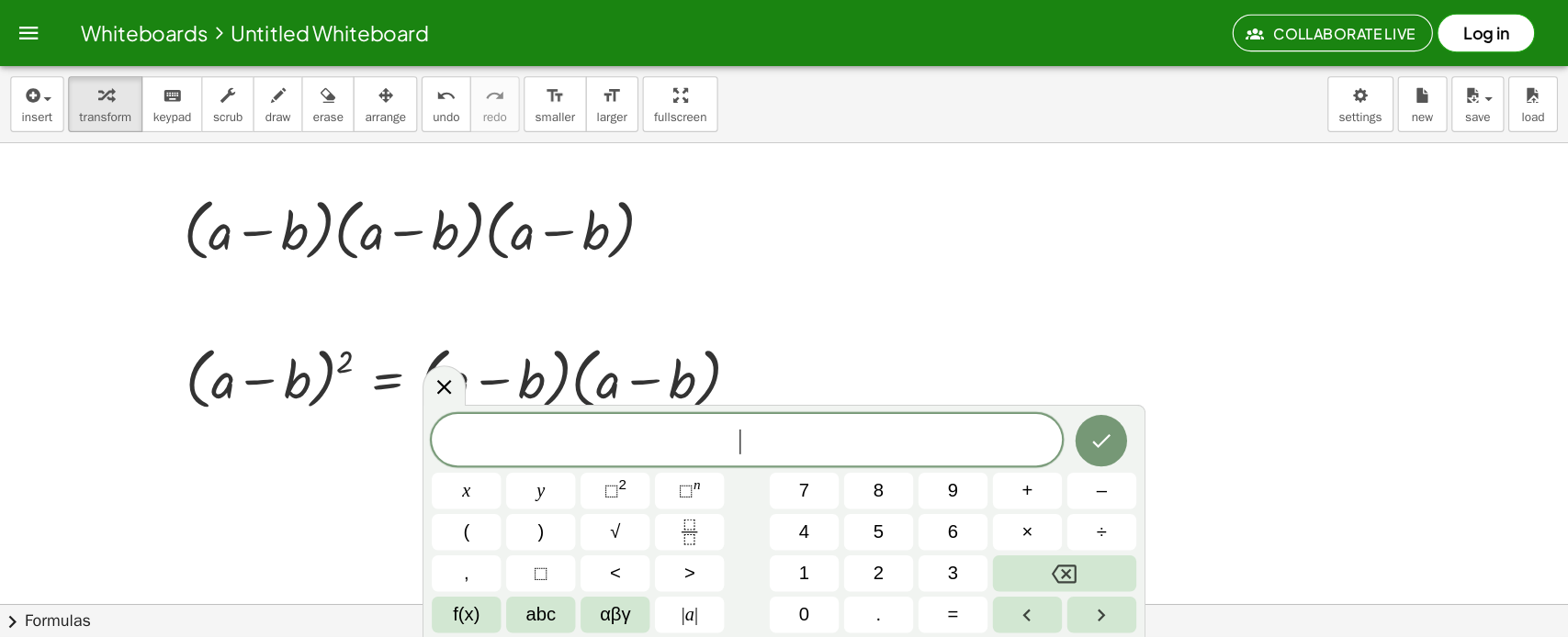 scroll, scrollTop: 523, scrollLeft: 0, axis: vertical 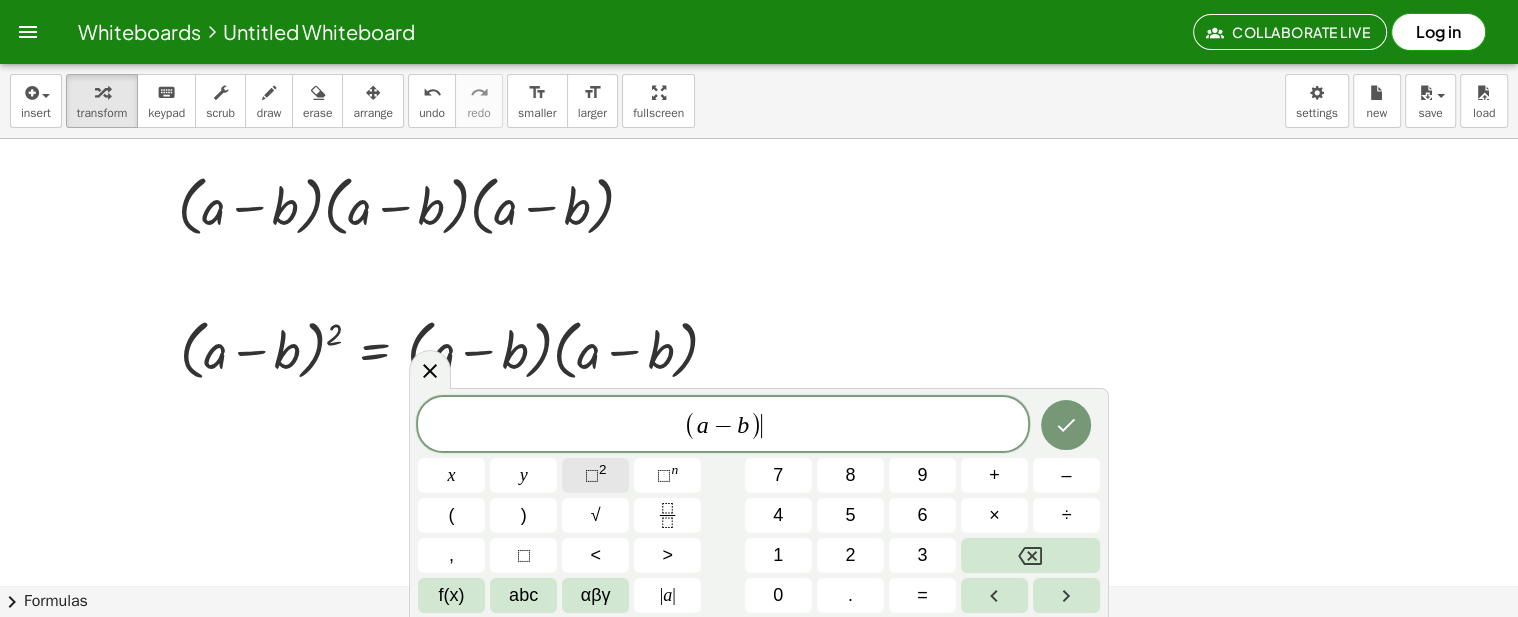 click on "⬚" at bounding box center (592, 475) 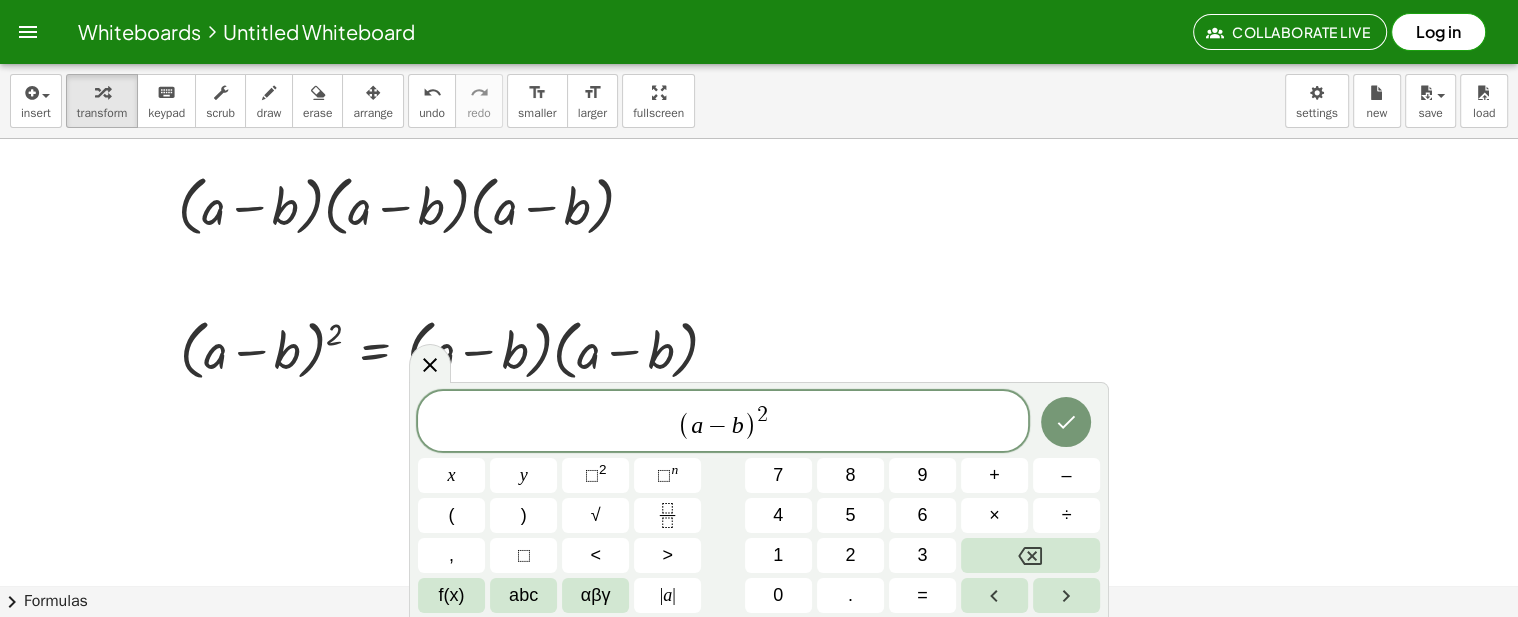 click on "( a − b ) 2 ​" at bounding box center [723, 422] 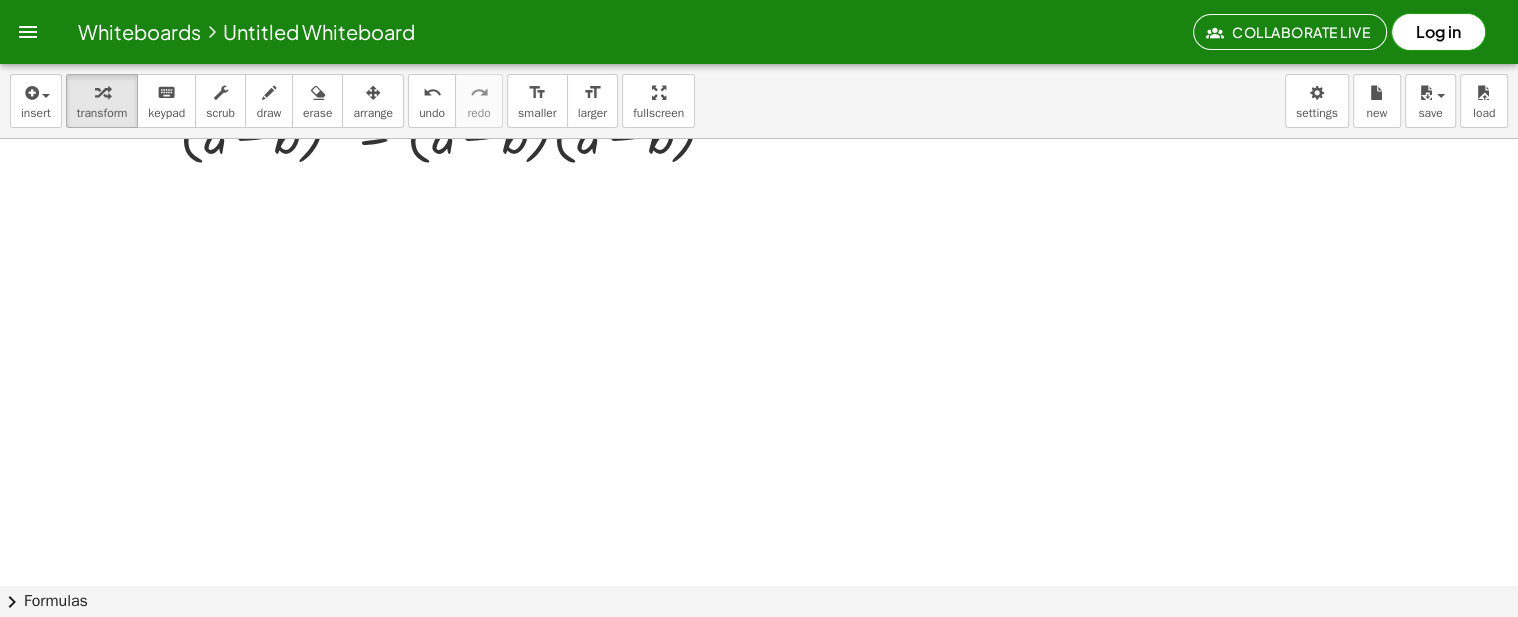 scroll, scrollTop: 837, scrollLeft: 0, axis: vertical 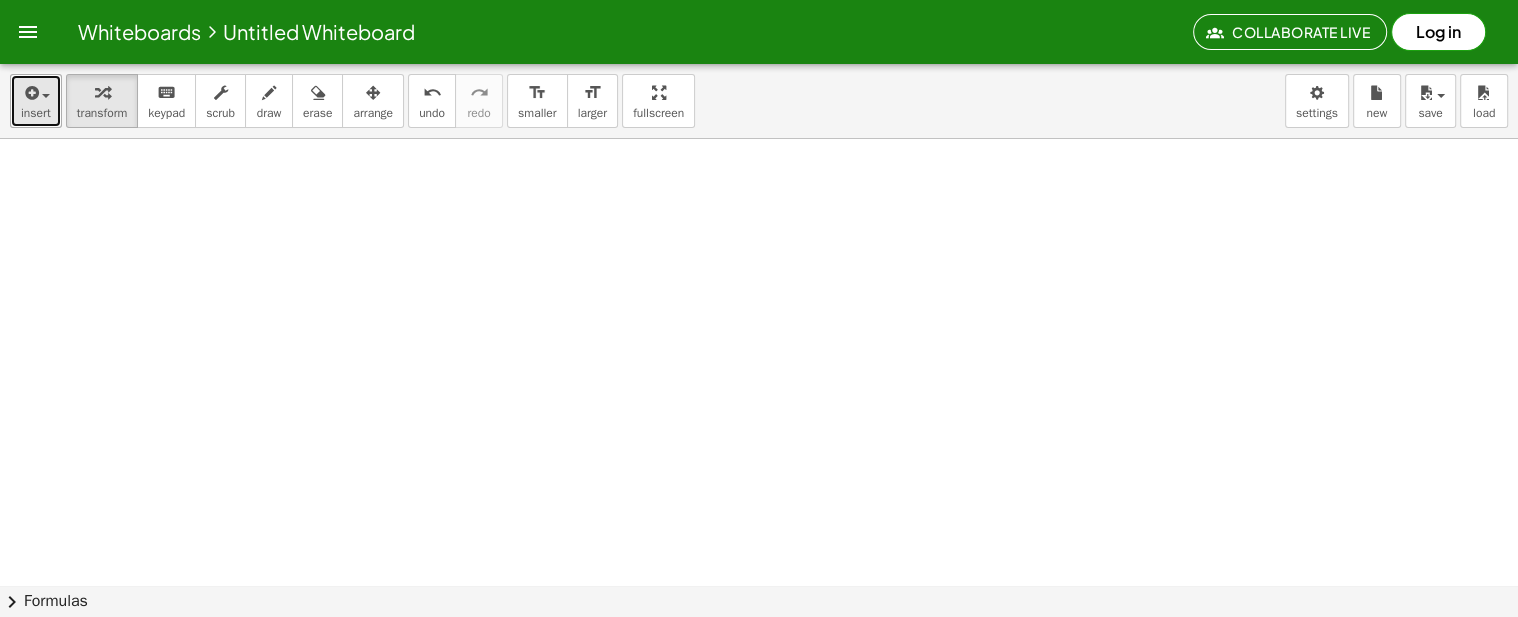 click at bounding box center (30, 93) 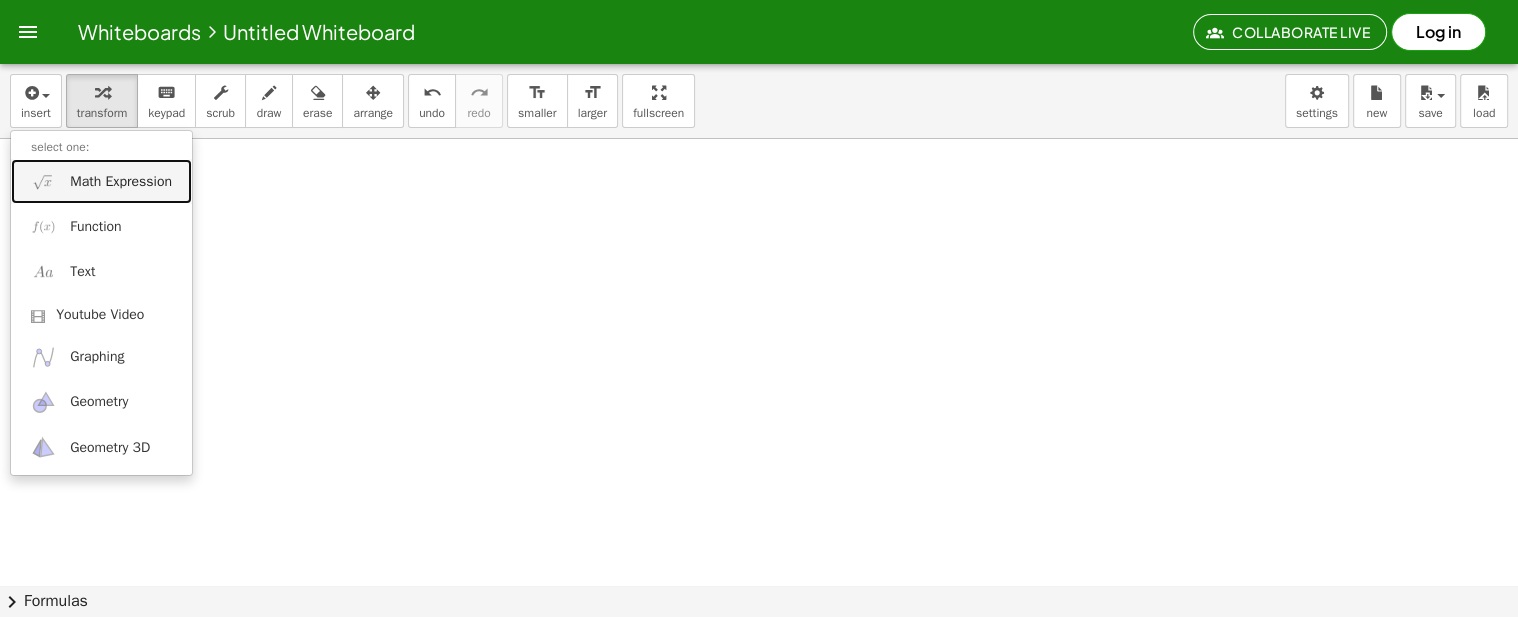 click on "Math Expression" at bounding box center [121, 182] 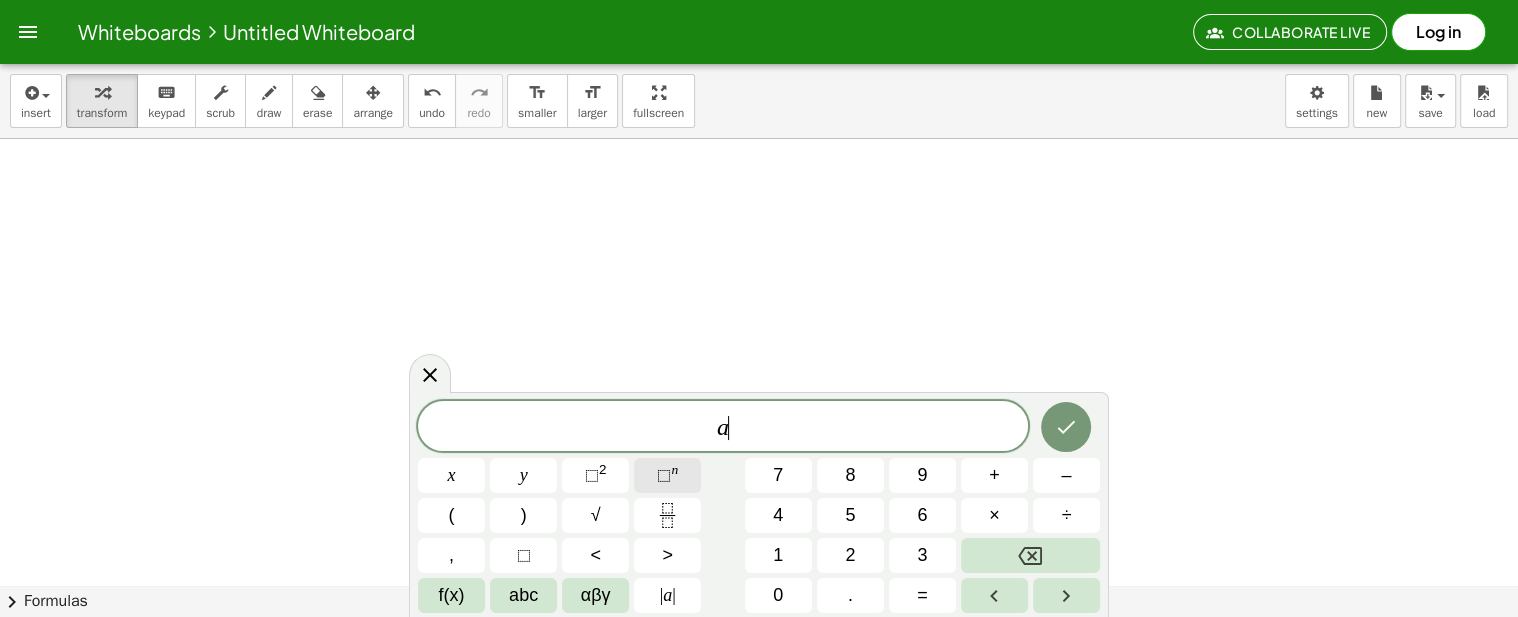 click on "⬚ n" at bounding box center [667, 475] 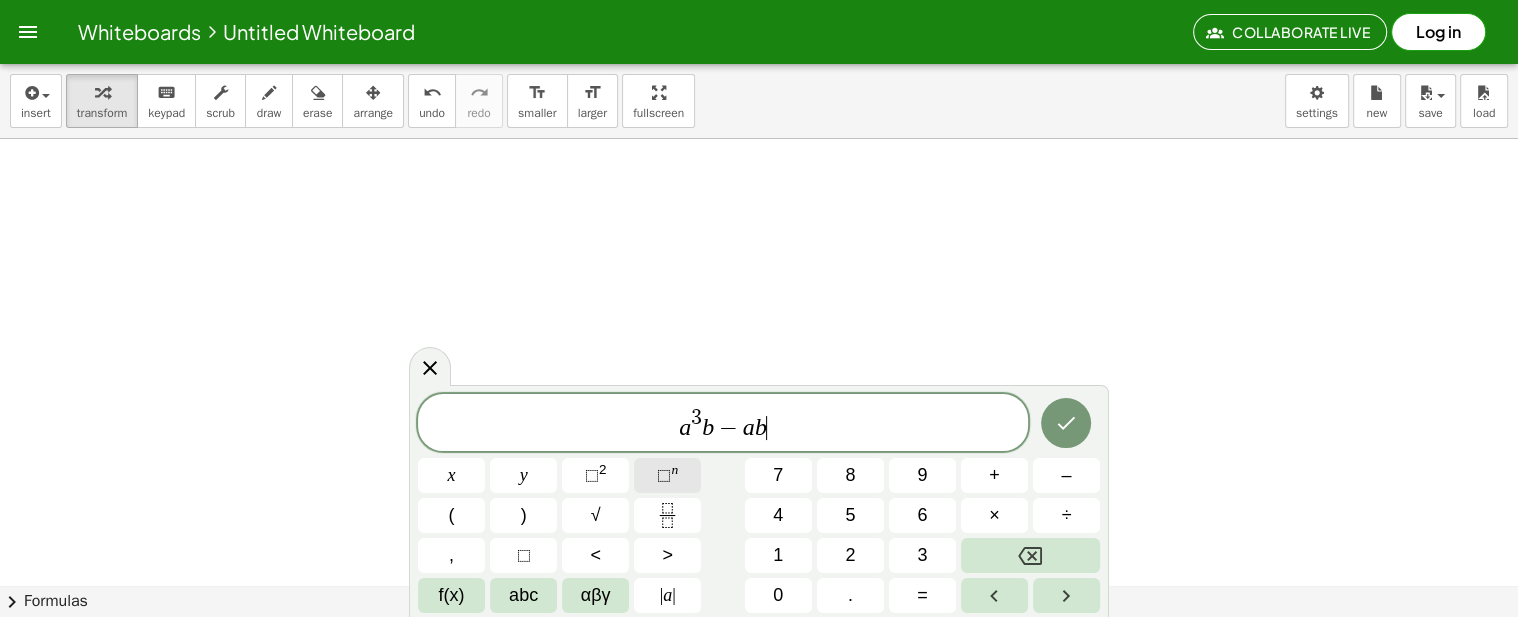 click on "⬚ n" at bounding box center [667, 475] 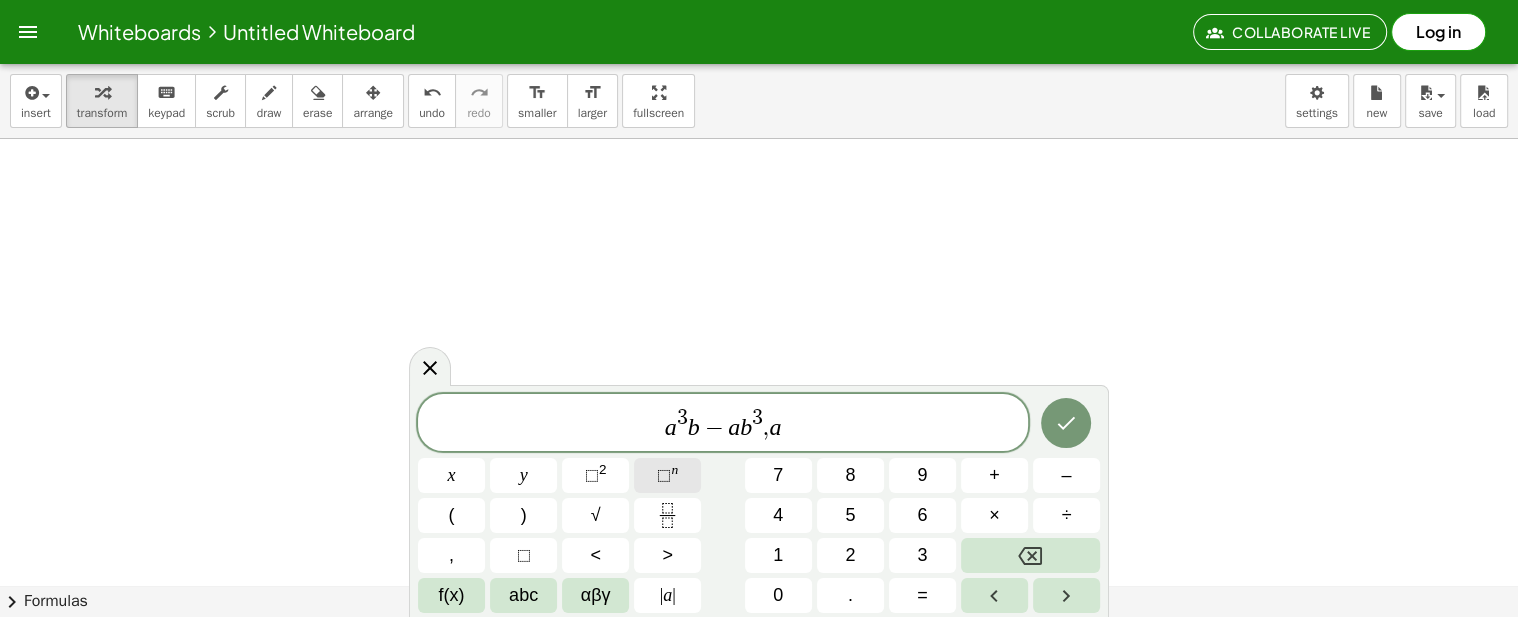 click on "⬚ n" at bounding box center [667, 475] 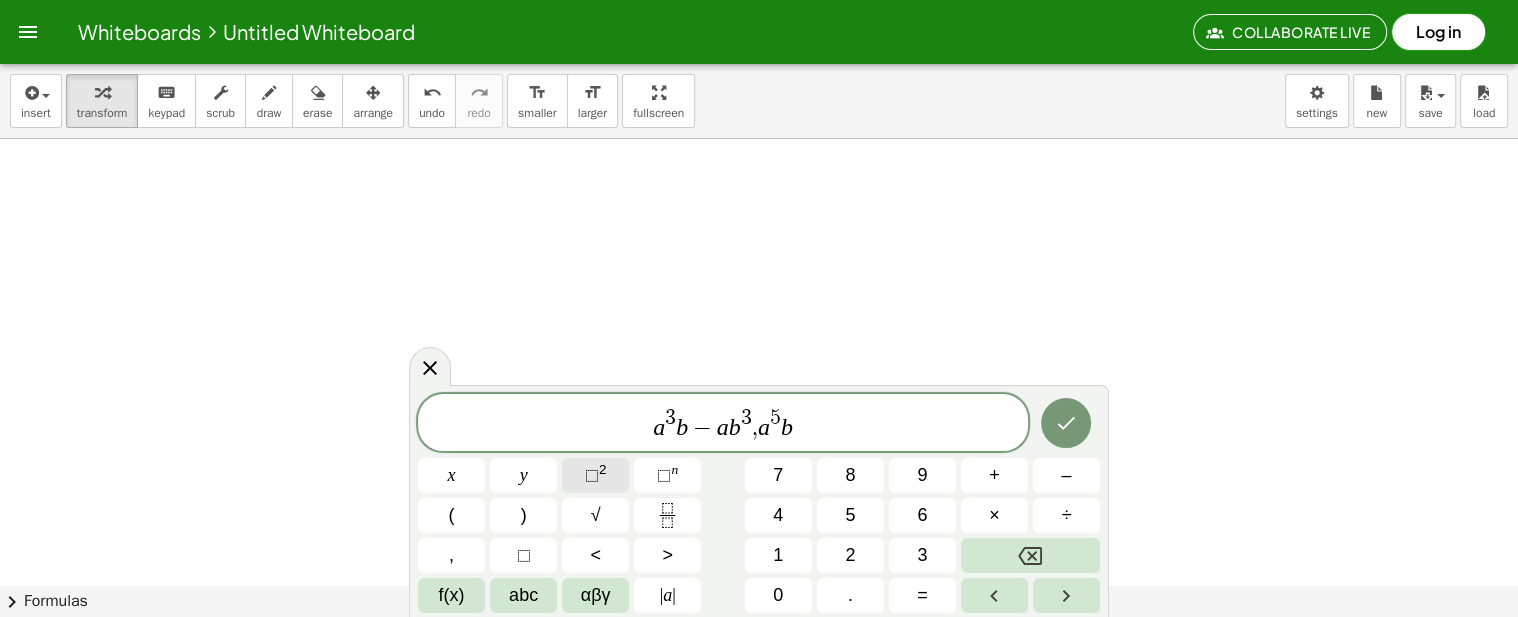 click on "⬚ 2" at bounding box center (595, 475) 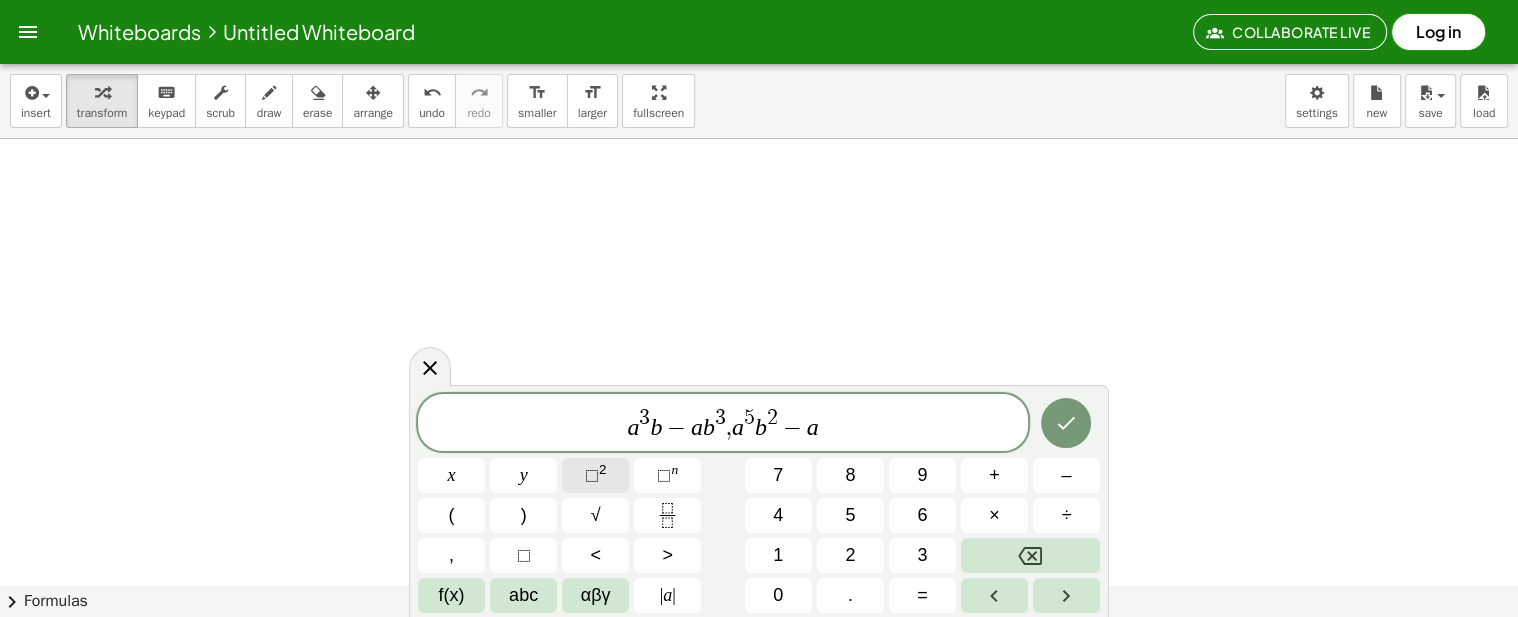click on "⬚ 2" at bounding box center (595, 475) 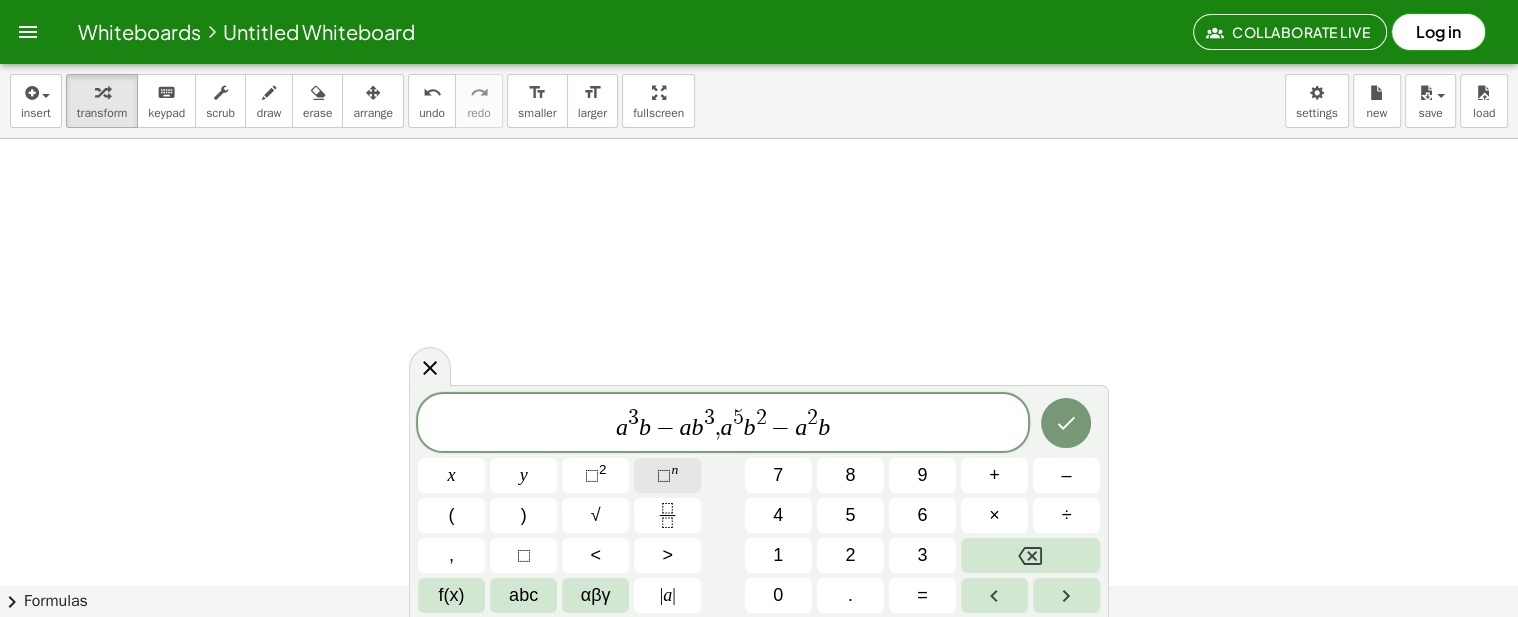 click on "⬚ n" at bounding box center [667, 475] 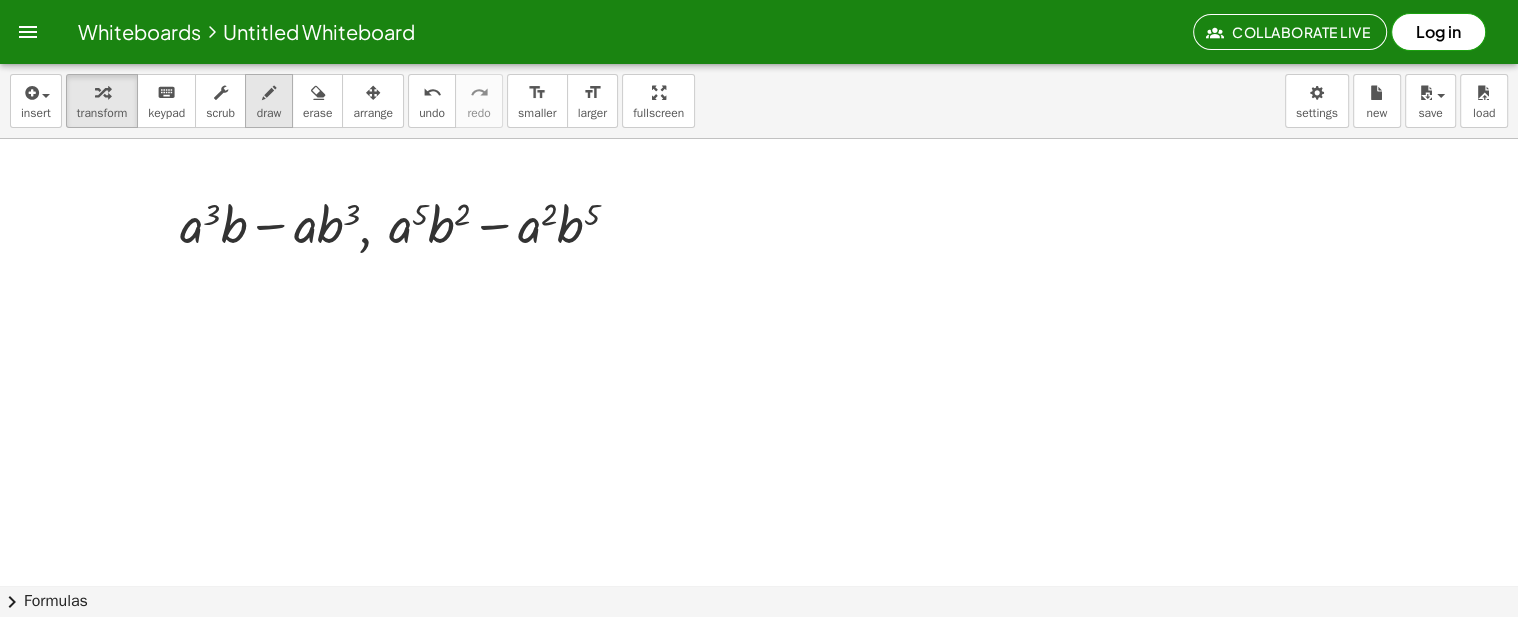 click at bounding box center (269, 93) 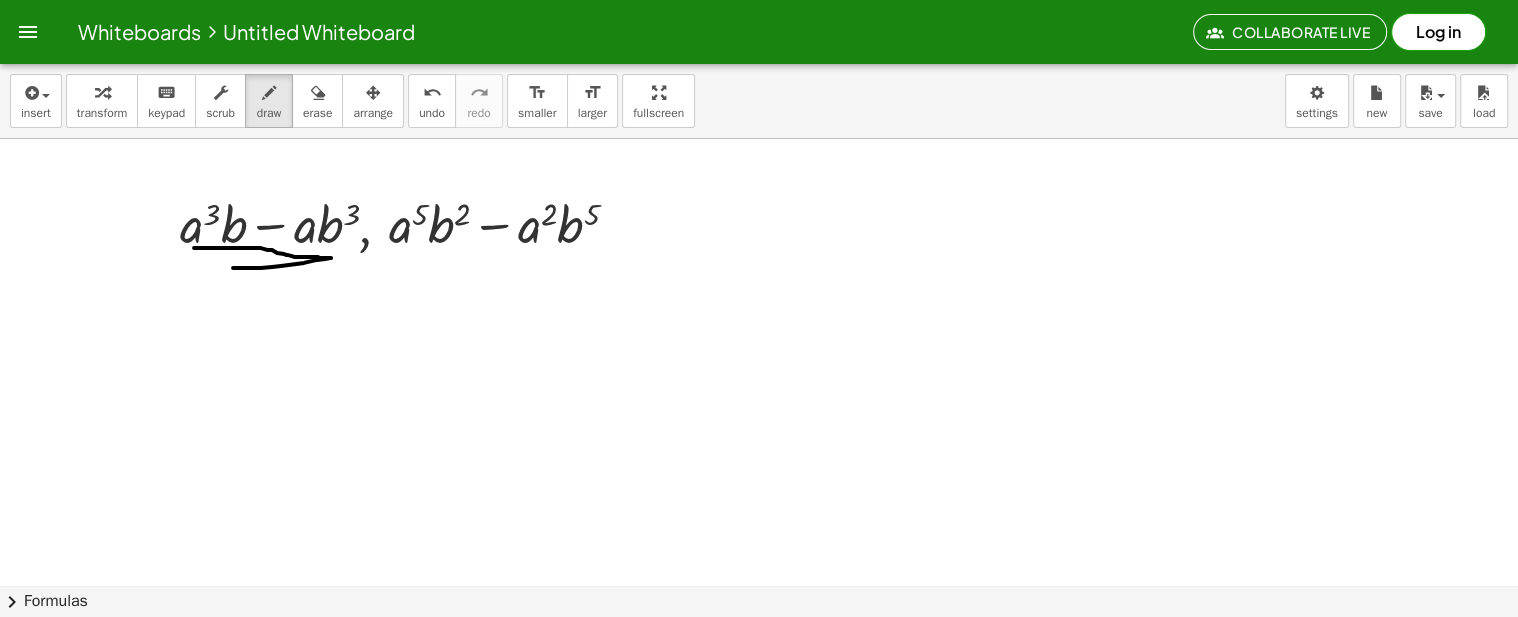 drag, startPoint x: 197, startPoint y: 246, endPoint x: 225, endPoint y: 266, distance: 34.4093 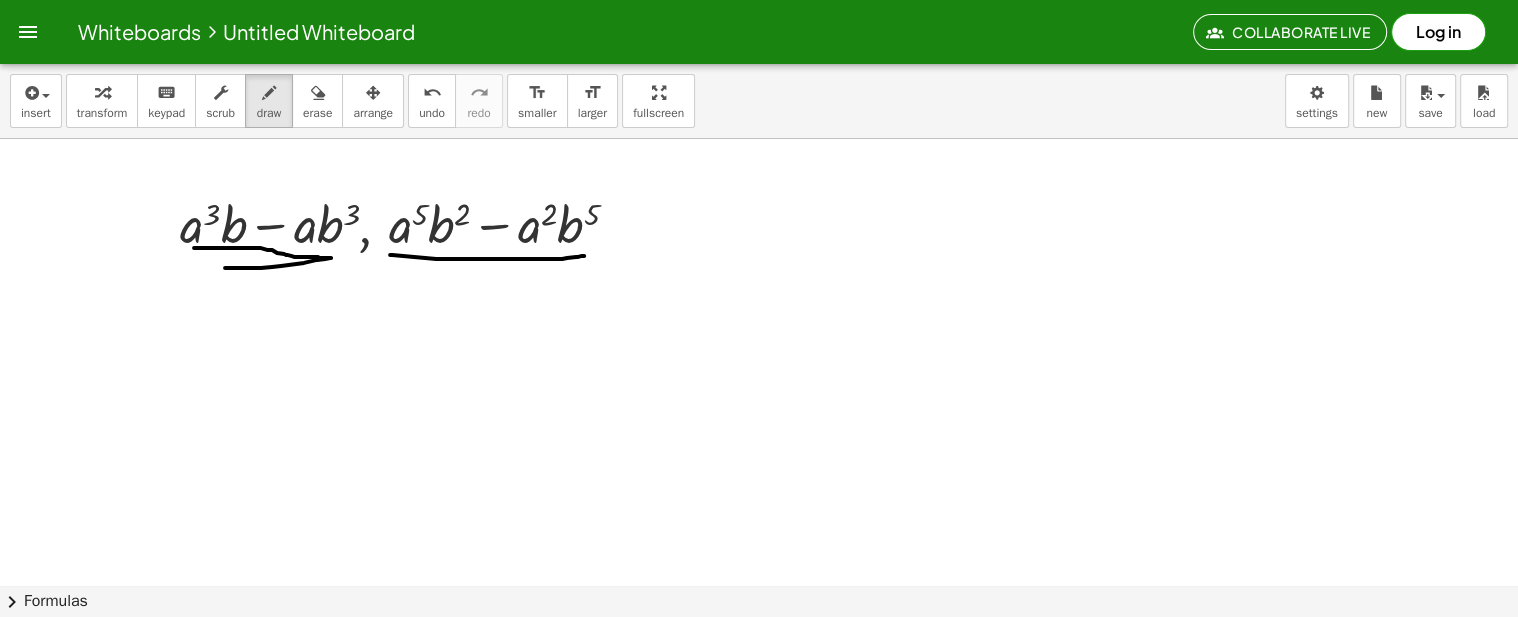 drag, startPoint x: 391, startPoint y: 253, endPoint x: 584, endPoint y: 254, distance: 193.0026 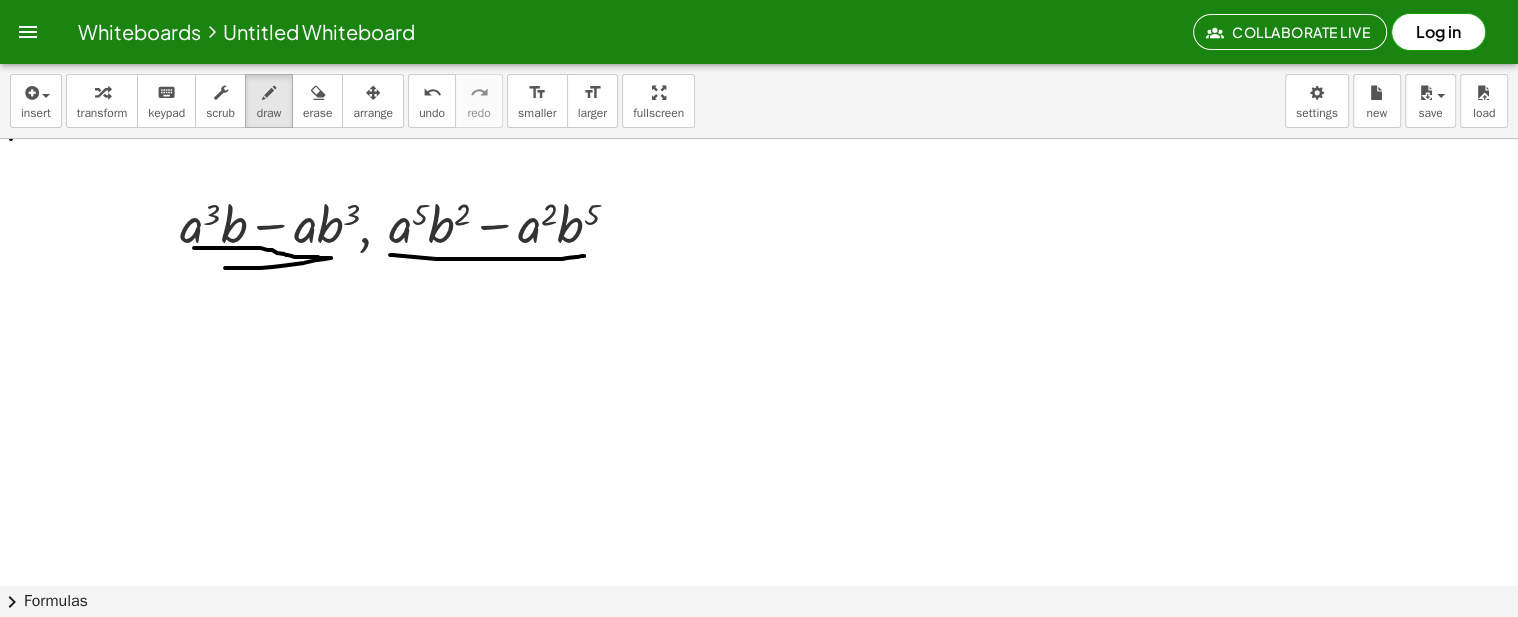 click at bounding box center [759, 1614] 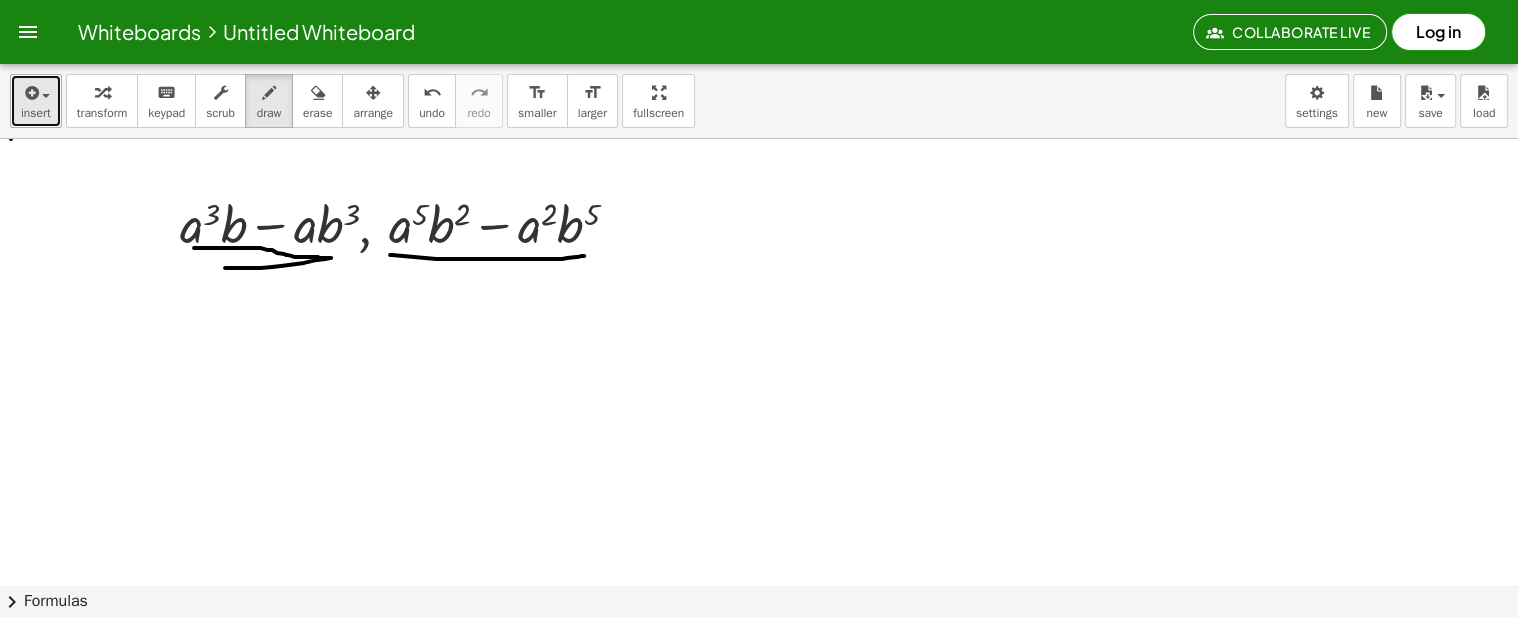 click on "insert" at bounding box center (36, 101) 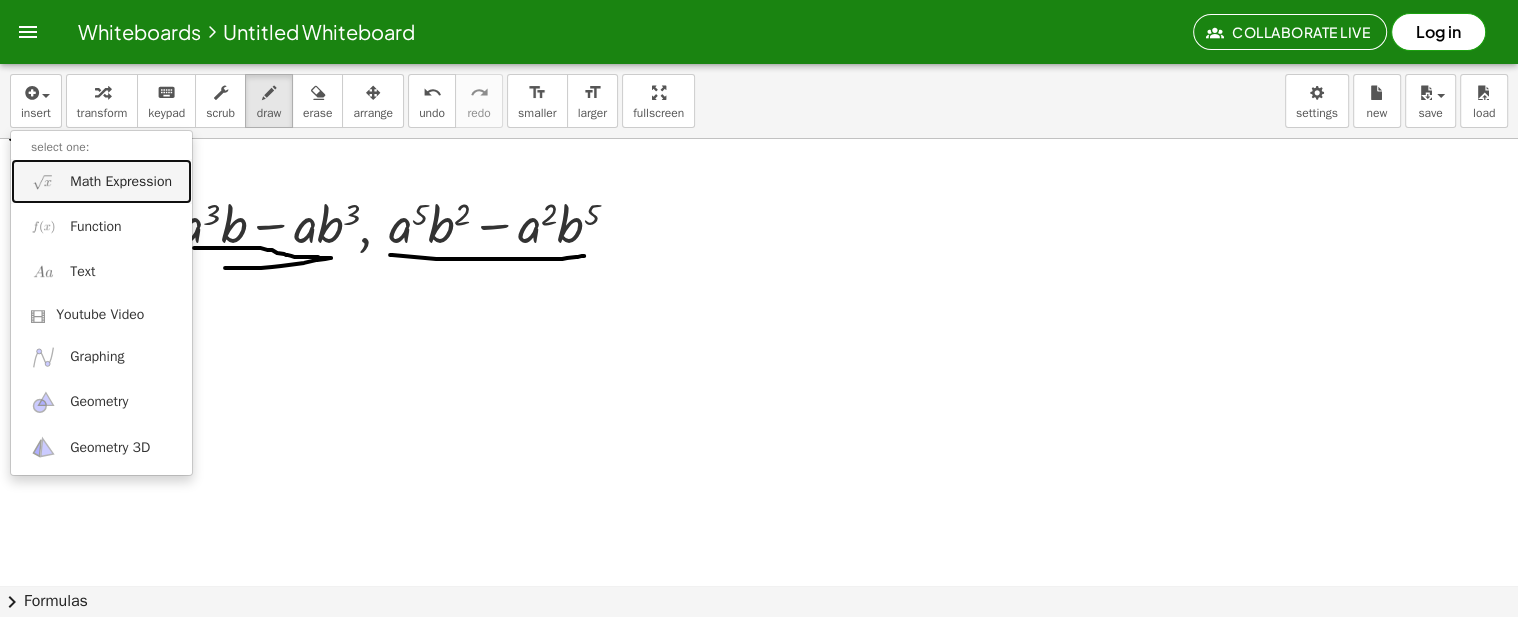 click on "Math Expression" at bounding box center [121, 182] 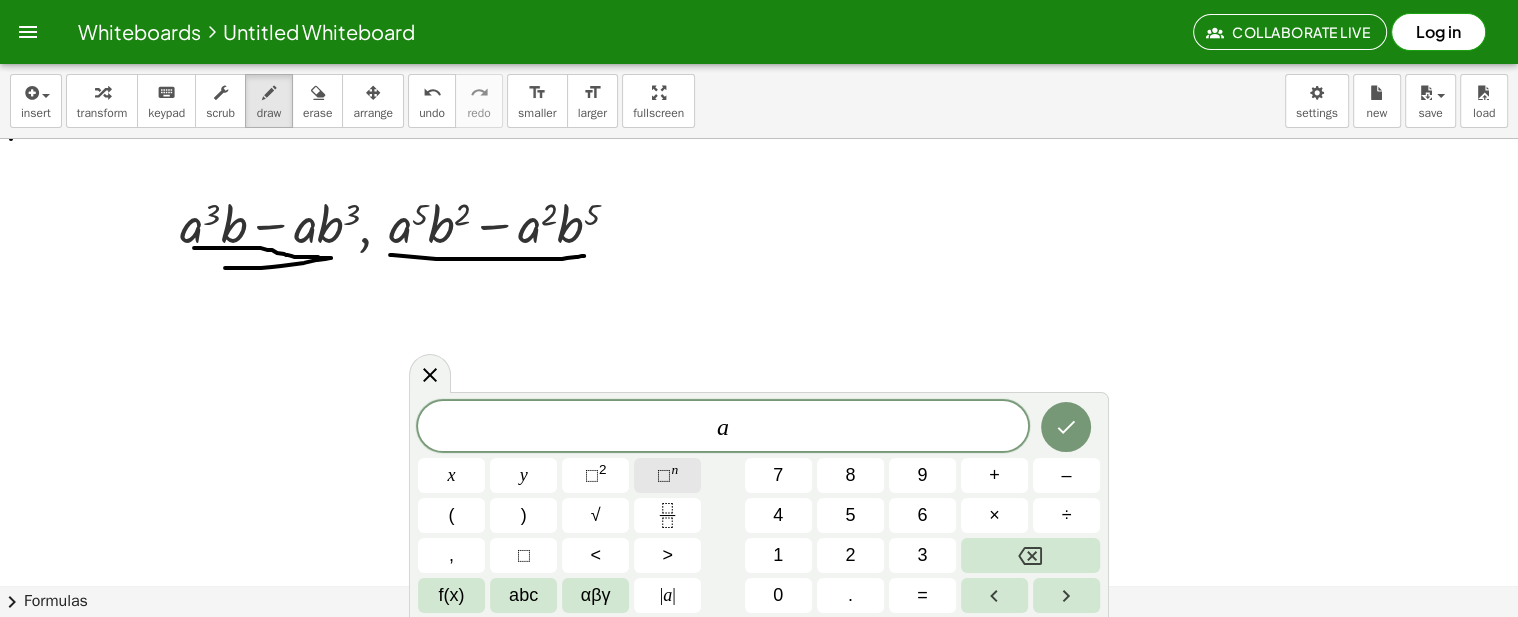 click on "⬚" at bounding box center (664, 475) 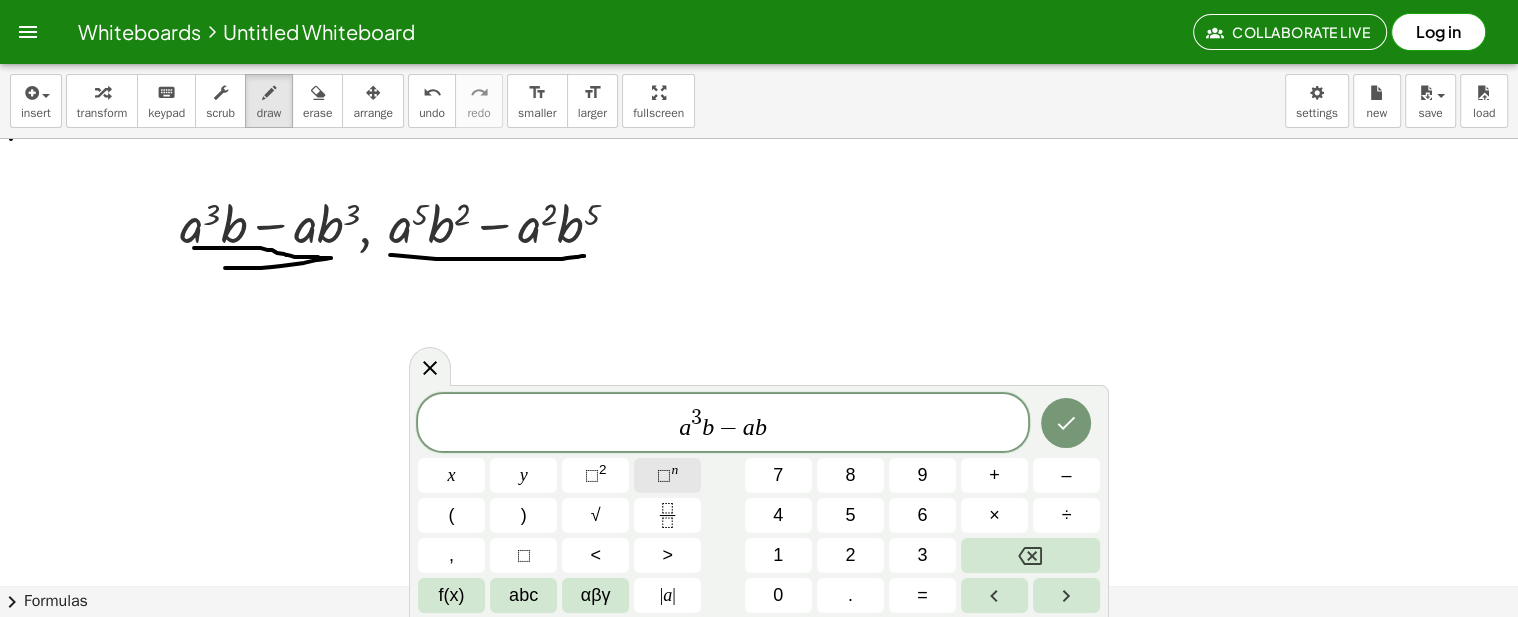 click on "⬚" at bounding box center (664, 475) 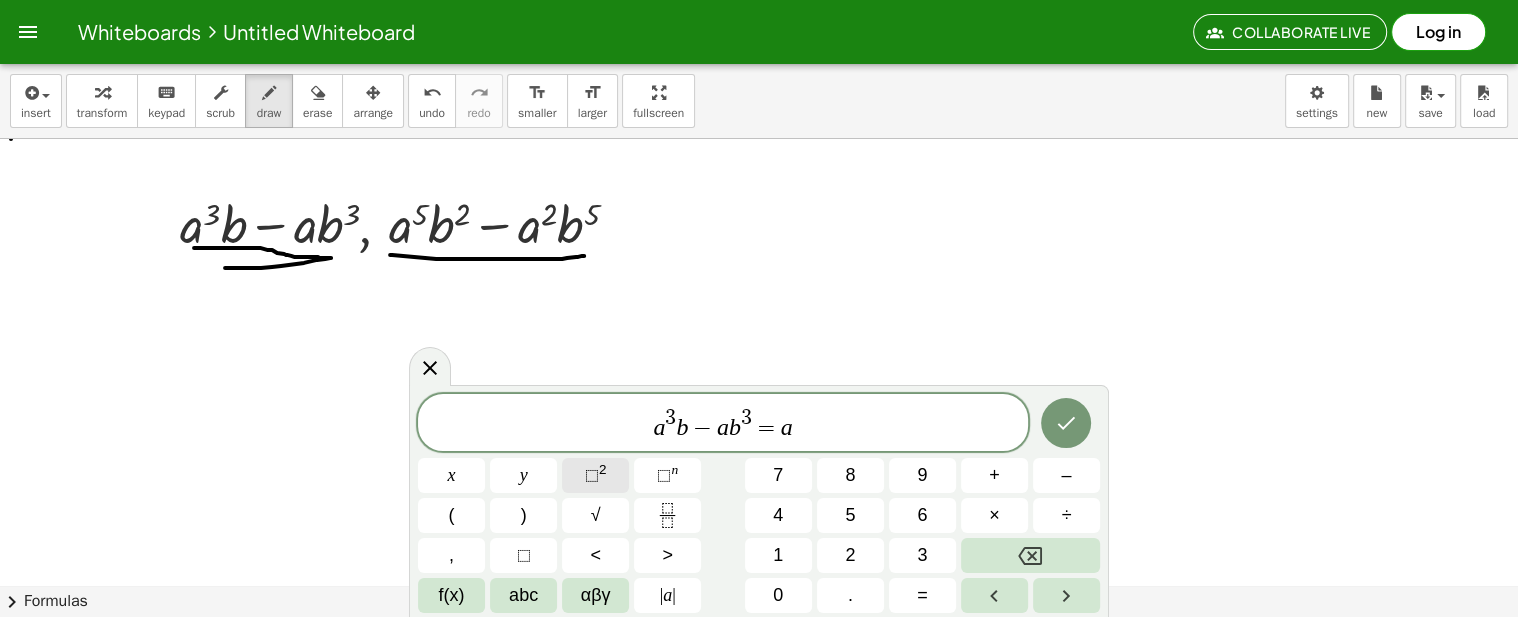 click on "⬚ 2" 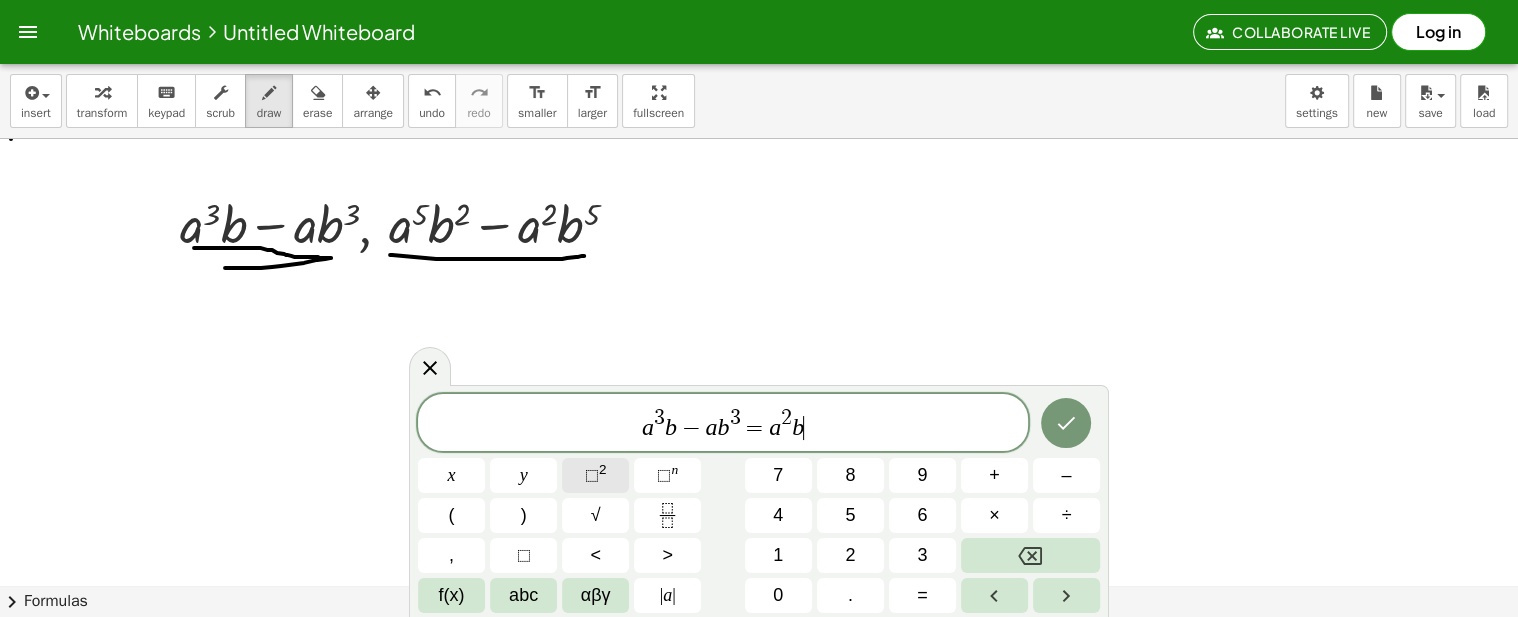 click on "⬚ 2" at bounding box center (595, 475) 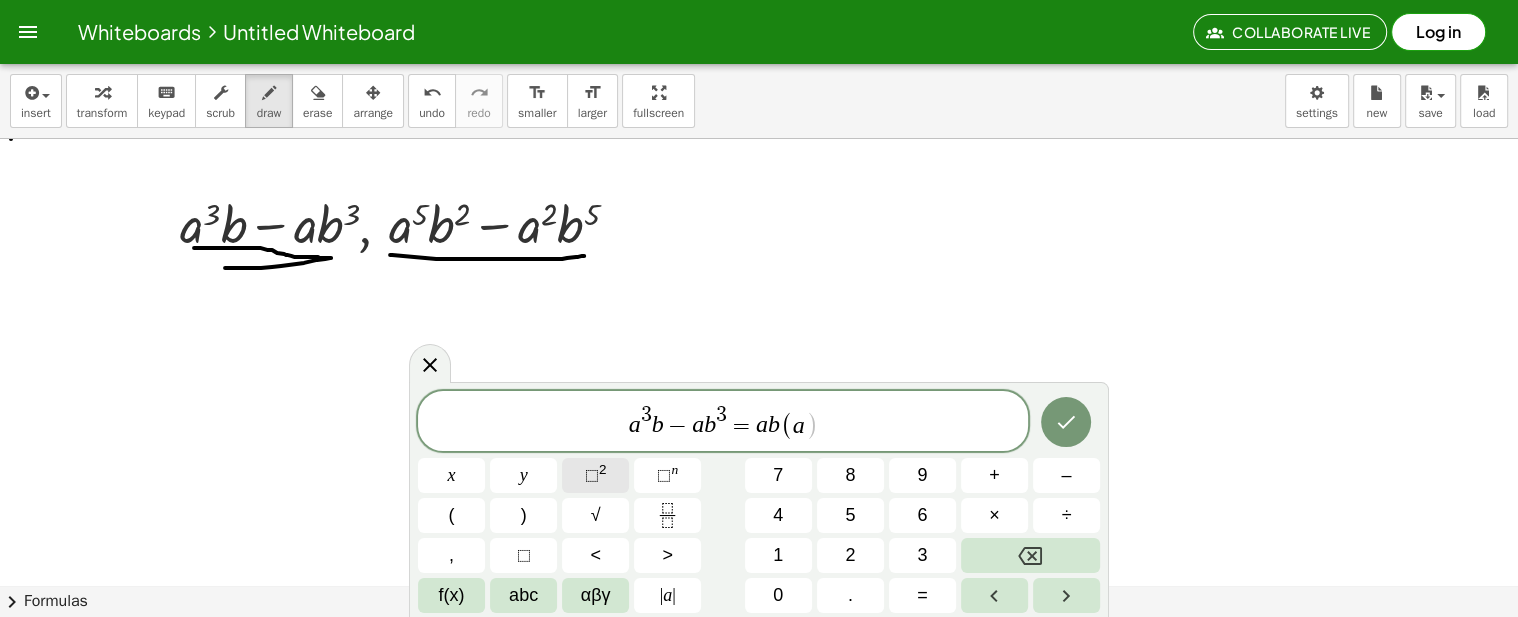 click on "⬚ 2" at bounding box center [595, 475] 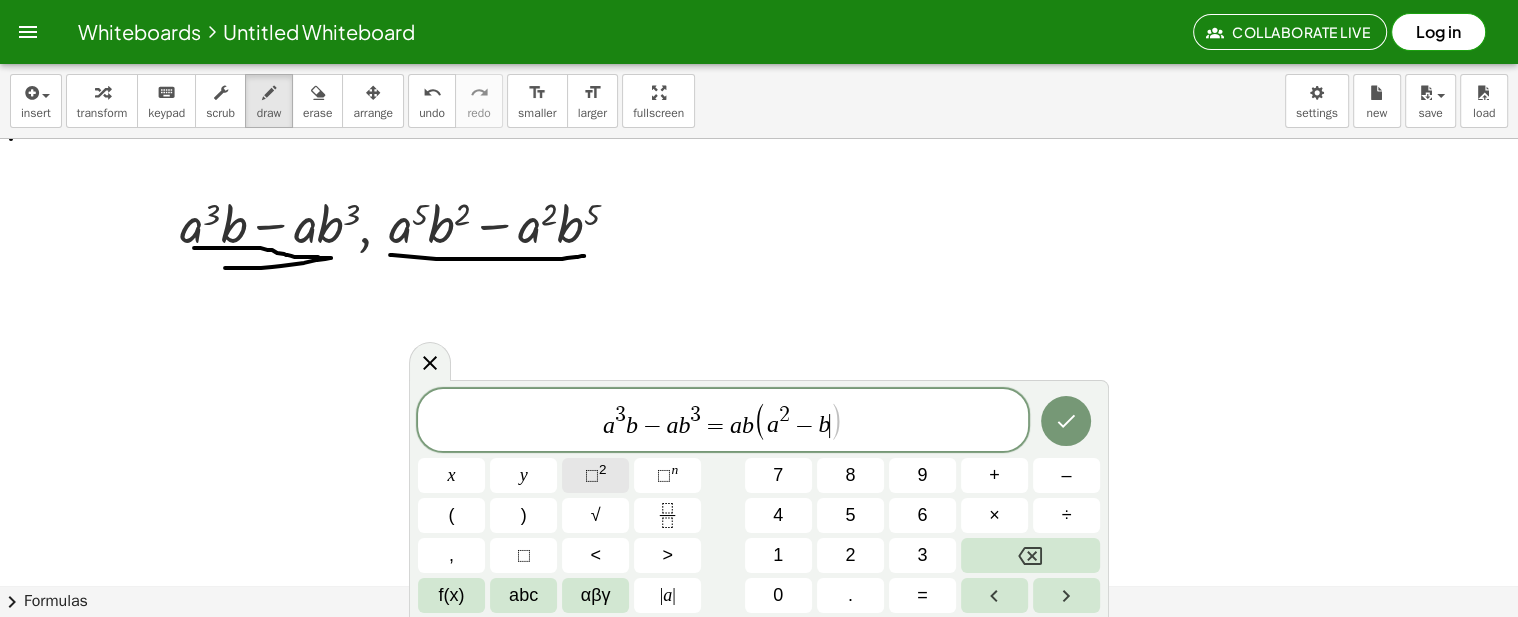 click on "⬚ 2" at bounding box center (595, 475) 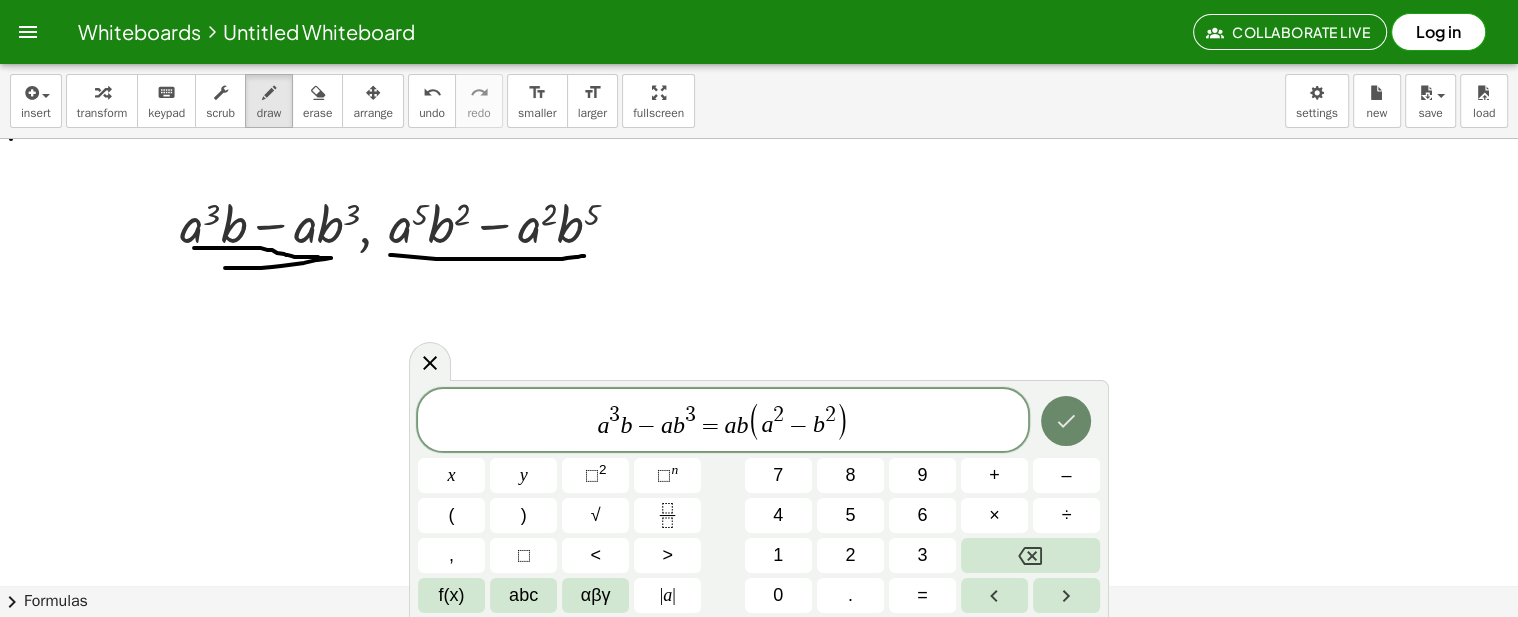 click 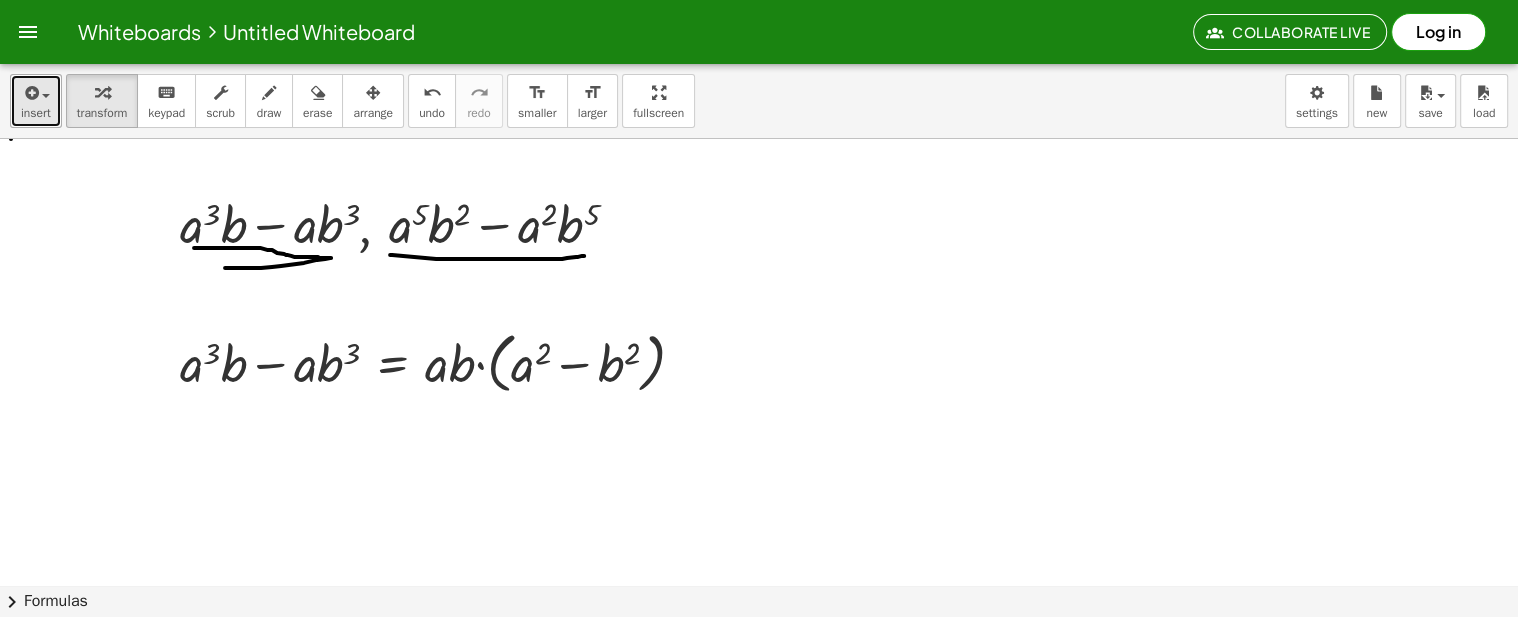click on "insert" at bounding box center [36, 113] 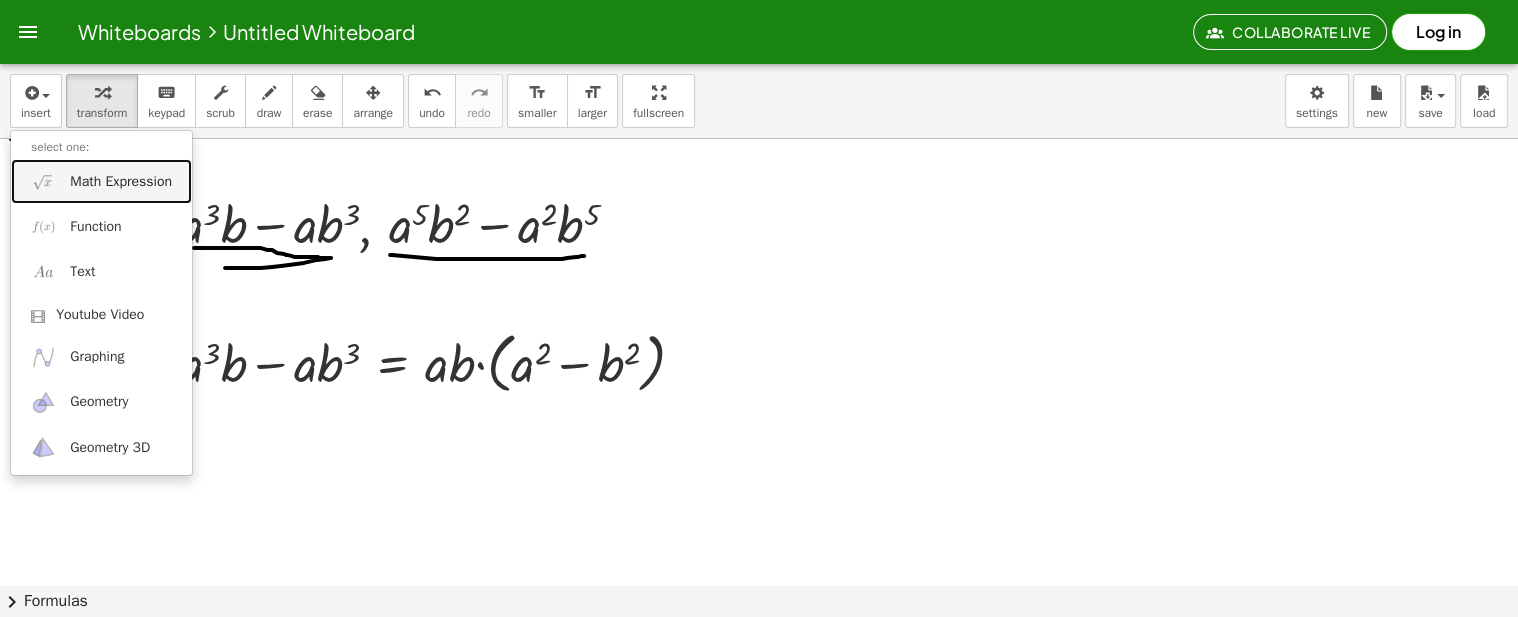 click at bounding box center [43, 181] 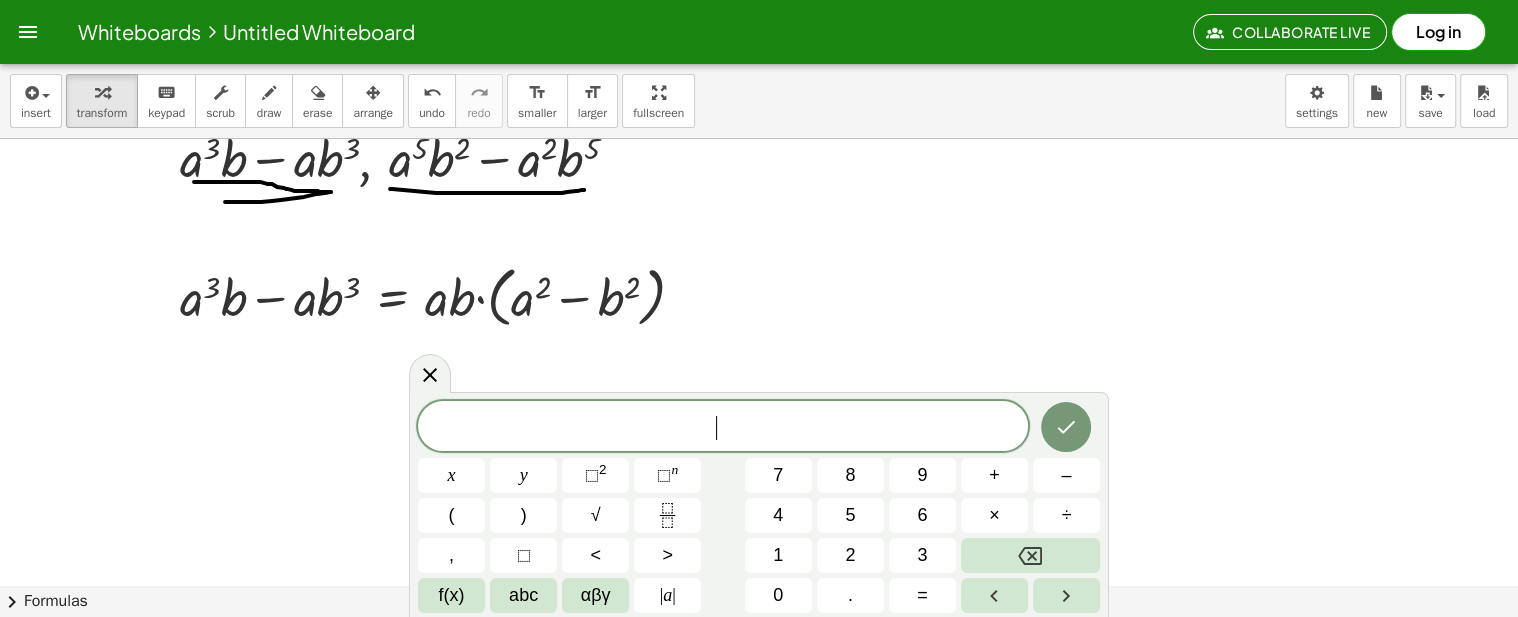 scroll, scrollTop: 941, scrollLeft: 0, axis: vertical 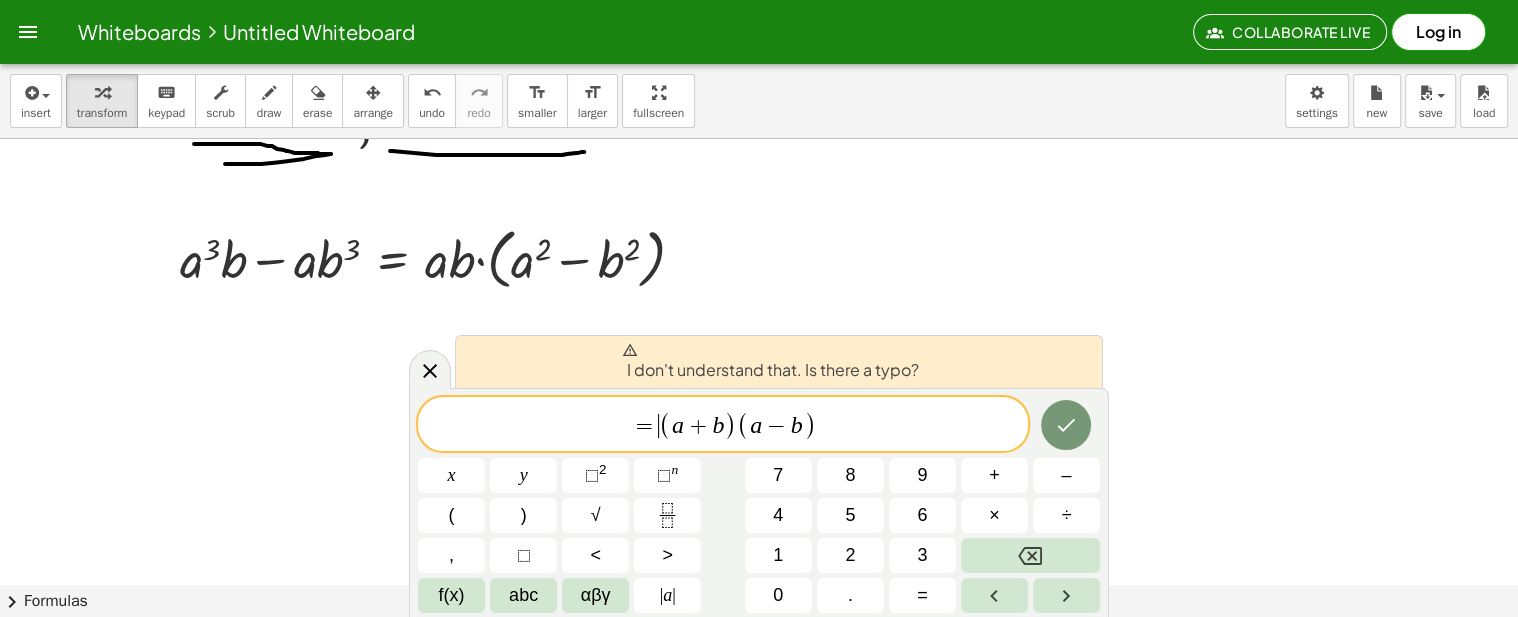 click on "= ​ ( a + b ) ( a − b )" at bounding box center (723, 425) 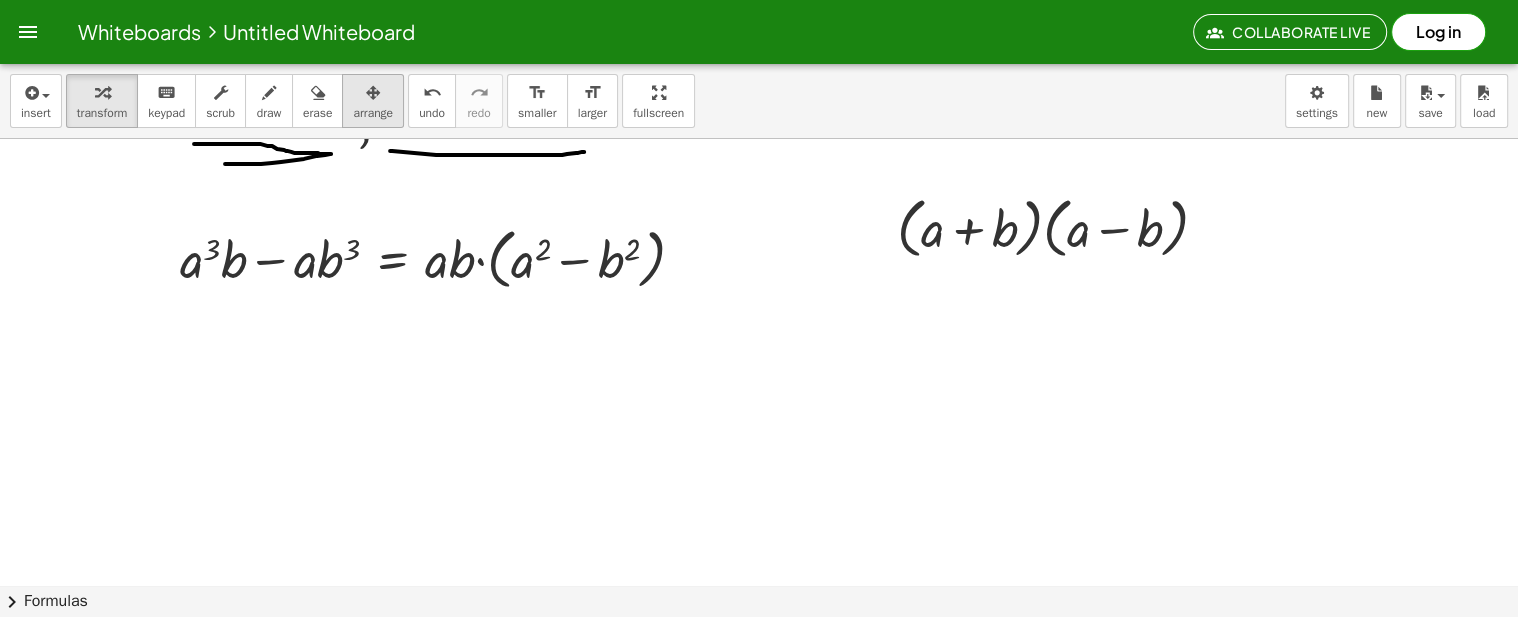 click on "arrange" at bounding box center [373, 113] 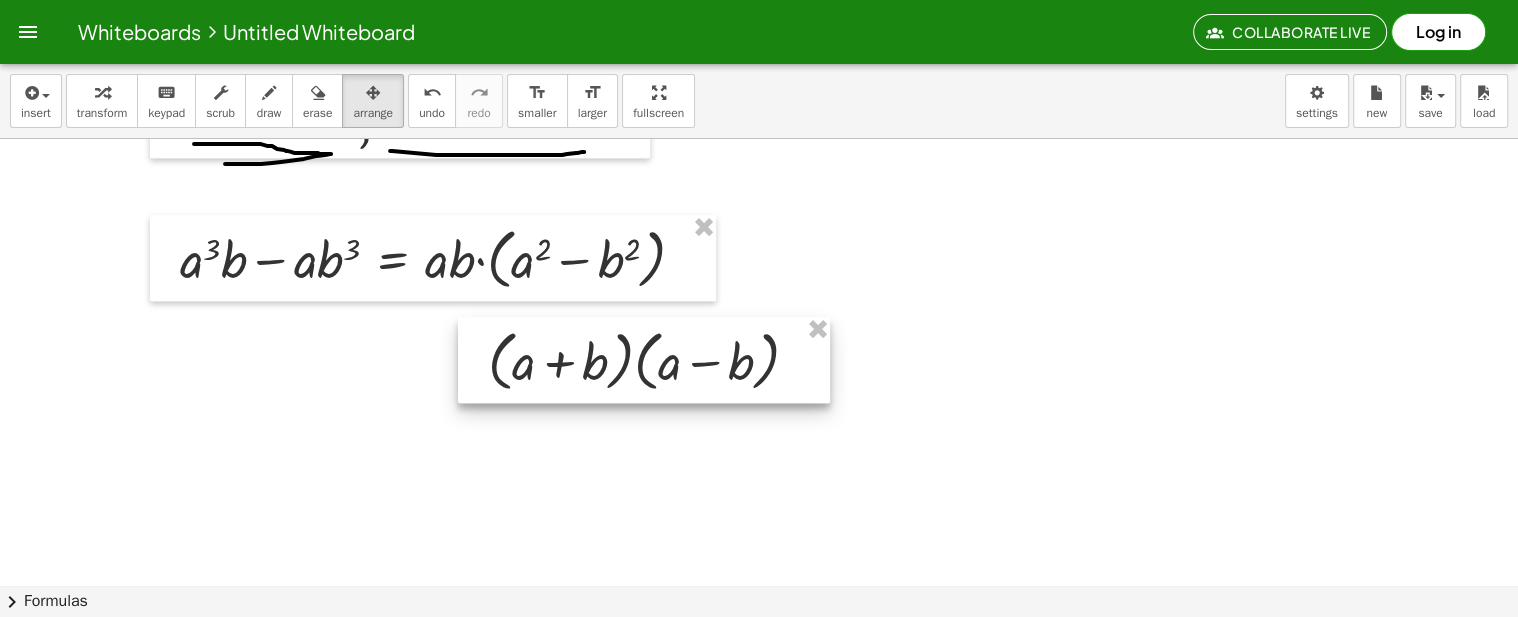 drag, startPoint x: 1005, startPoint y: 244, endPoint x: 594, endPoint y: 377, distance: 431.9838 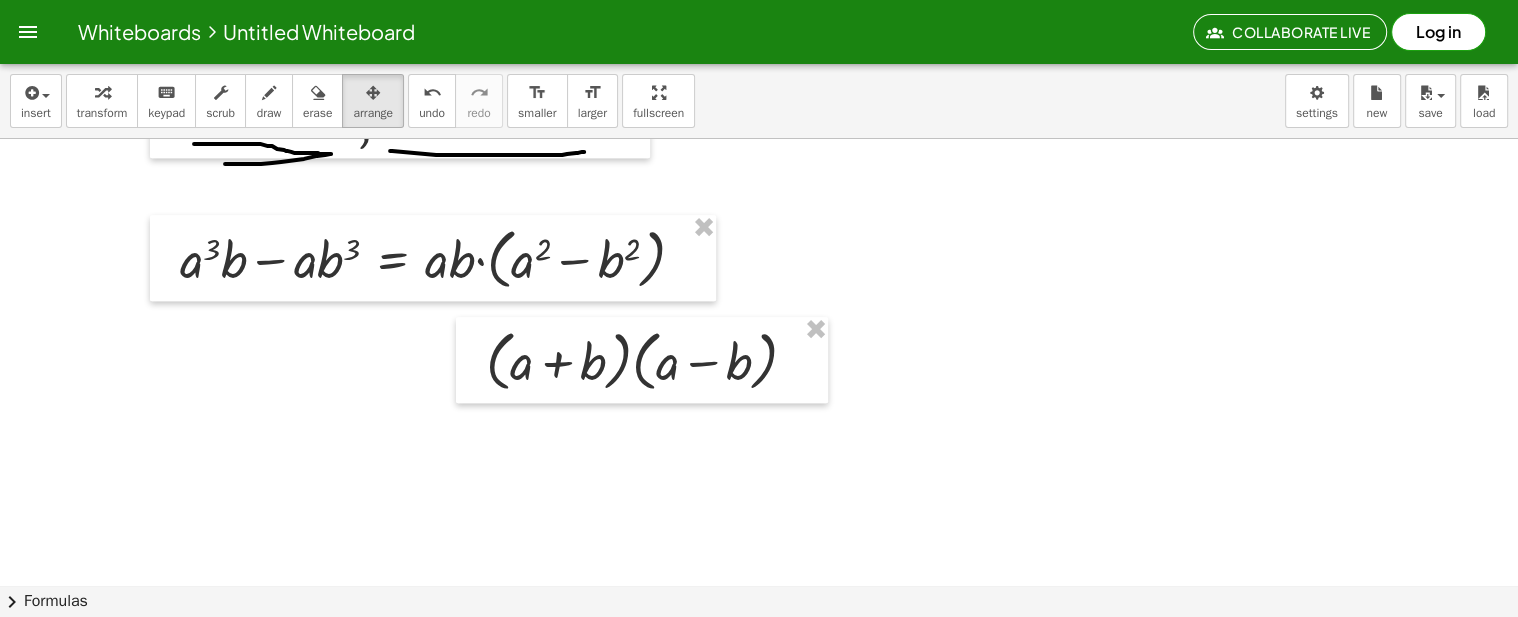 click at bounding box center (759, 1510) 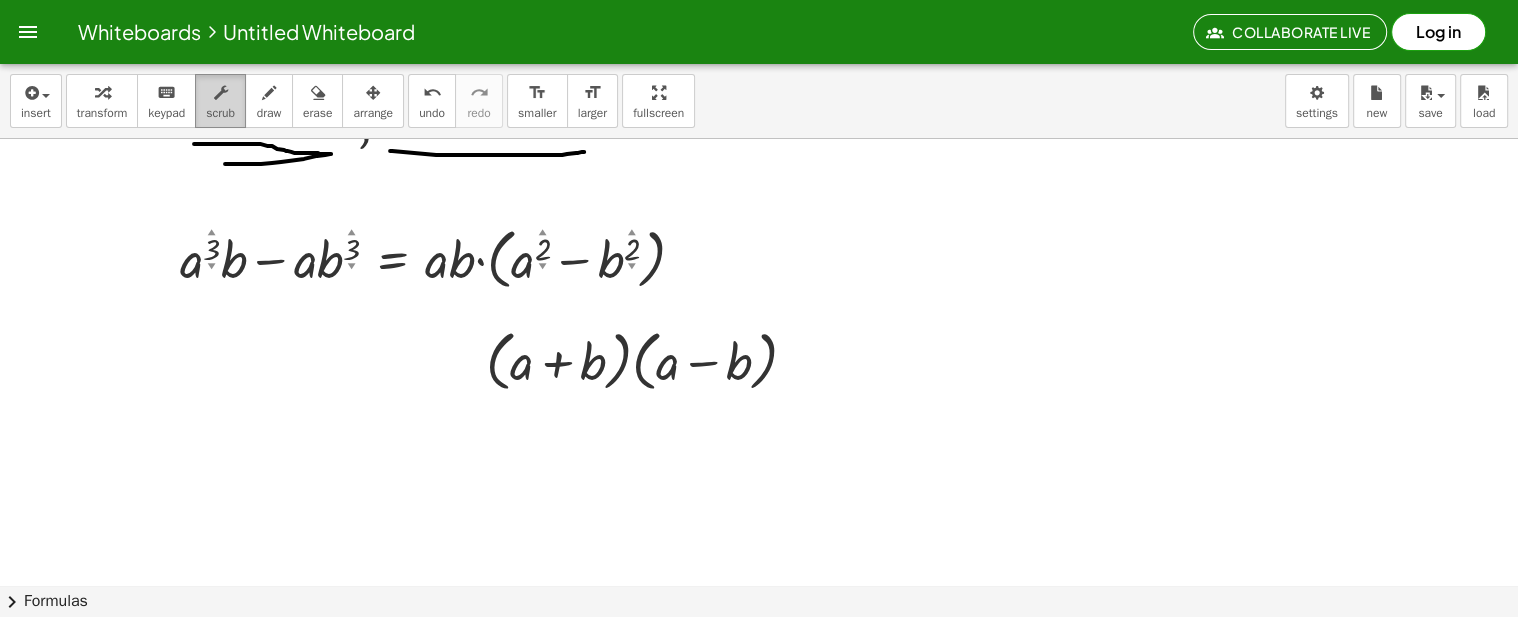 click at bounding box center [220, 92] 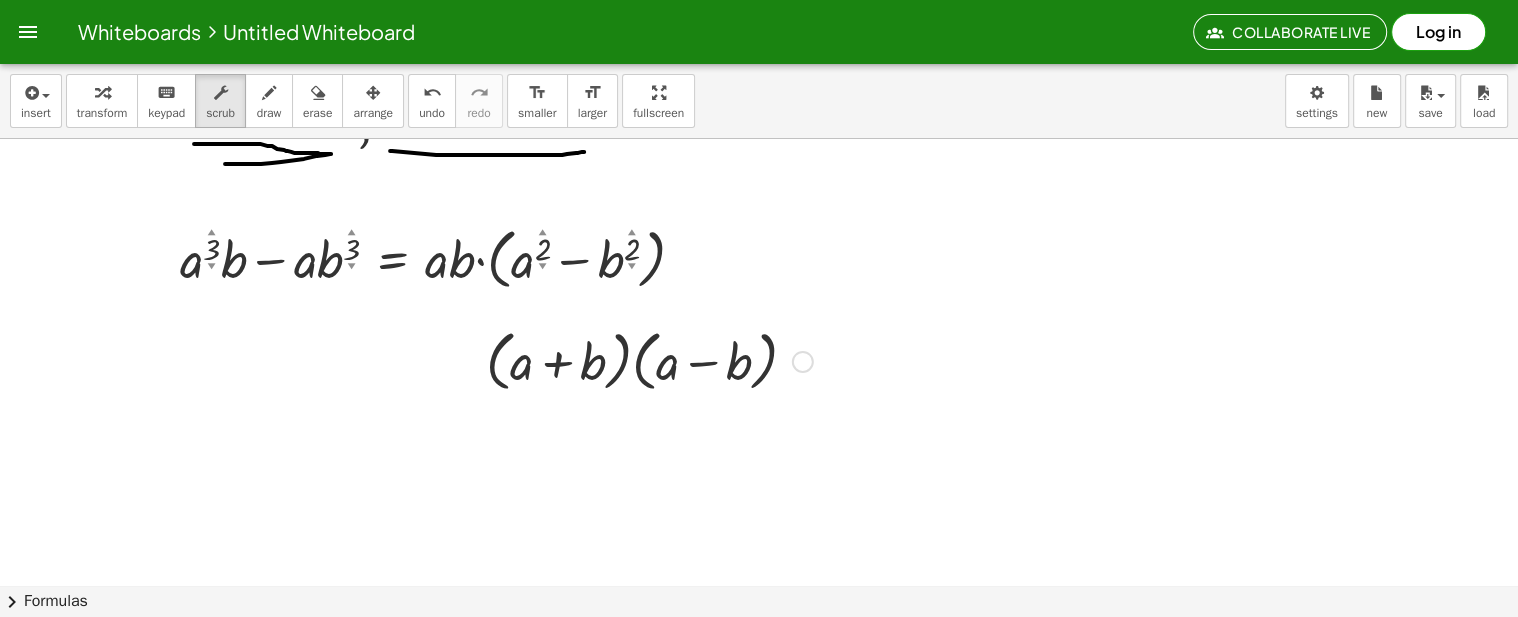 click at bounding box center (803, 362) 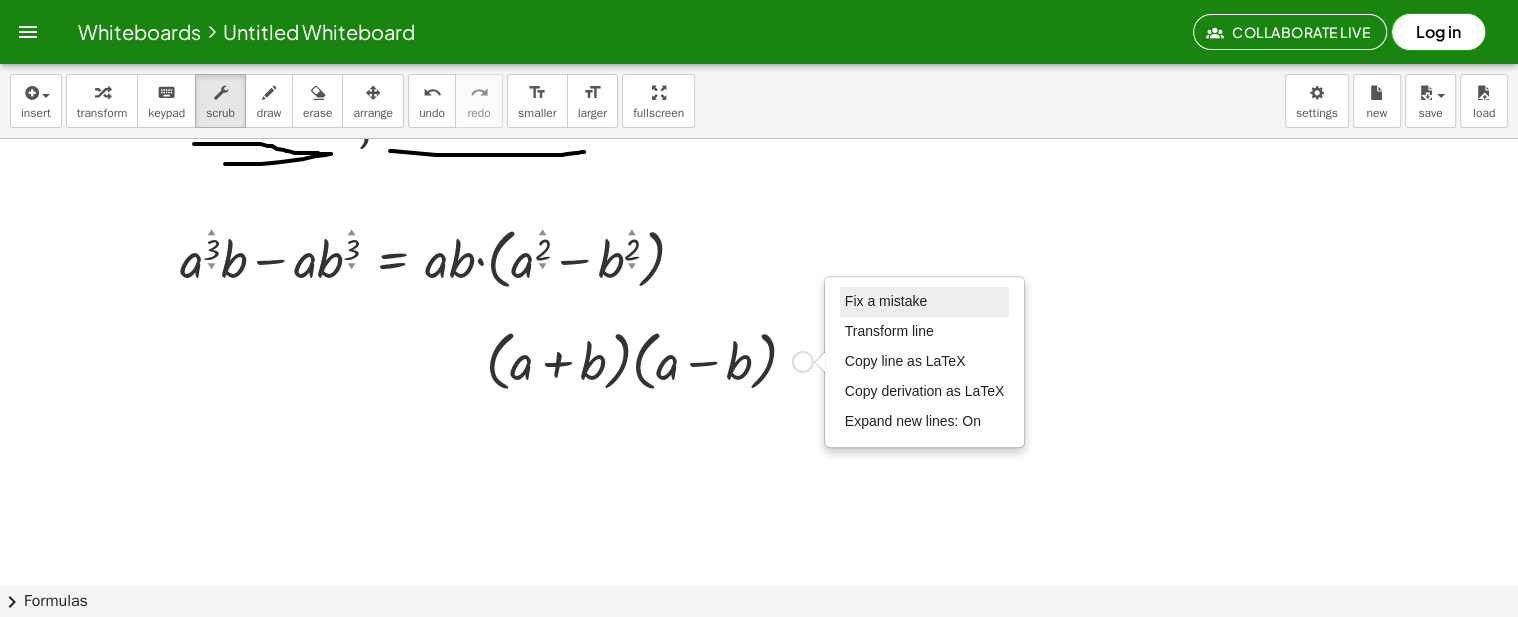 click on "Fix a mistake" at bounding box center (886, 301) 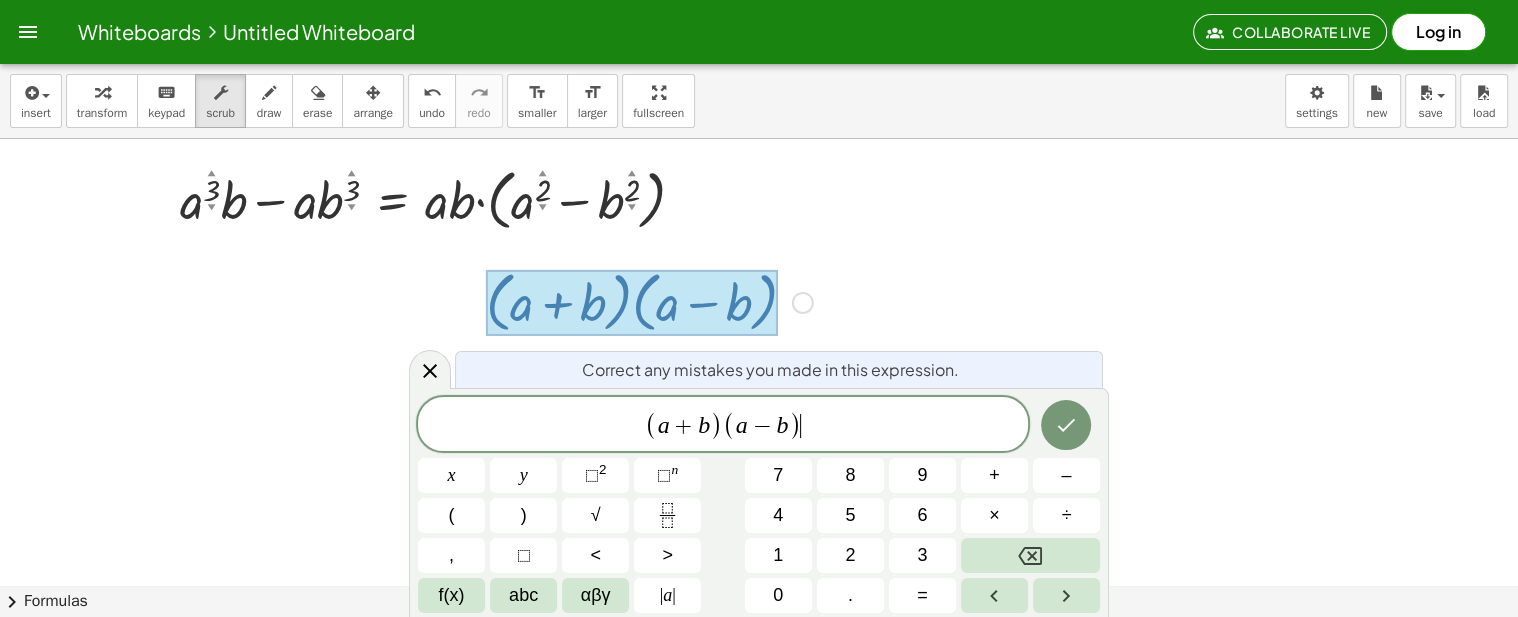 scroll, scrollTop: 1000, scrollLeft: 0, axis: vertical 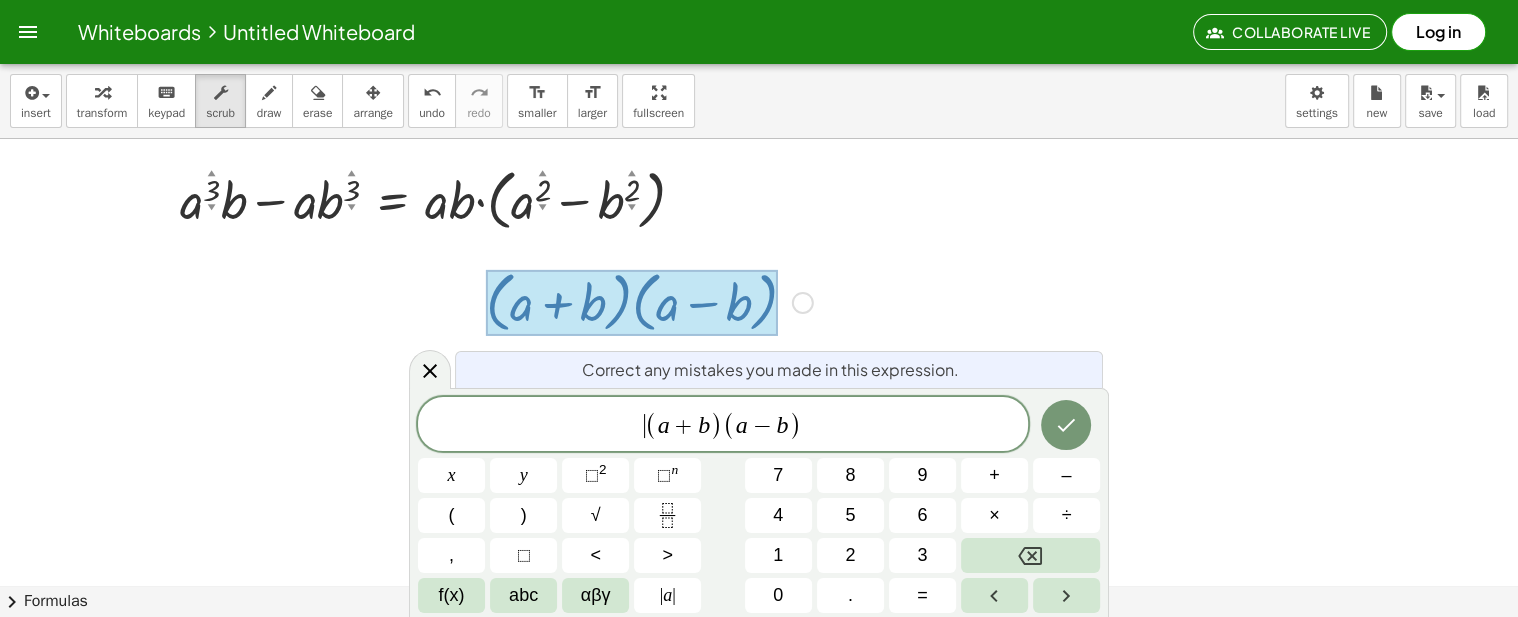 click on "​ ( a + b ) ( a − b )" at bounding box center (723, 425) 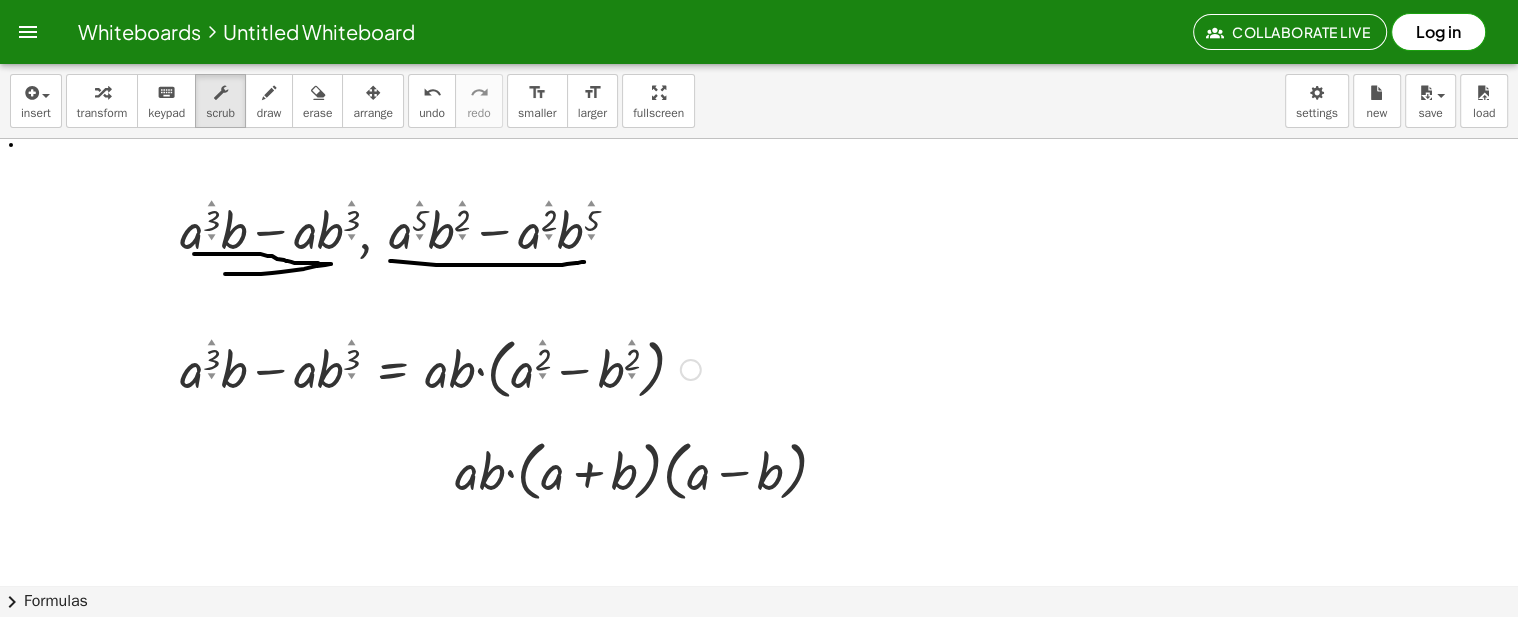 scroll, scrollTop: 837, scrollLeft: 0, axis: vertical 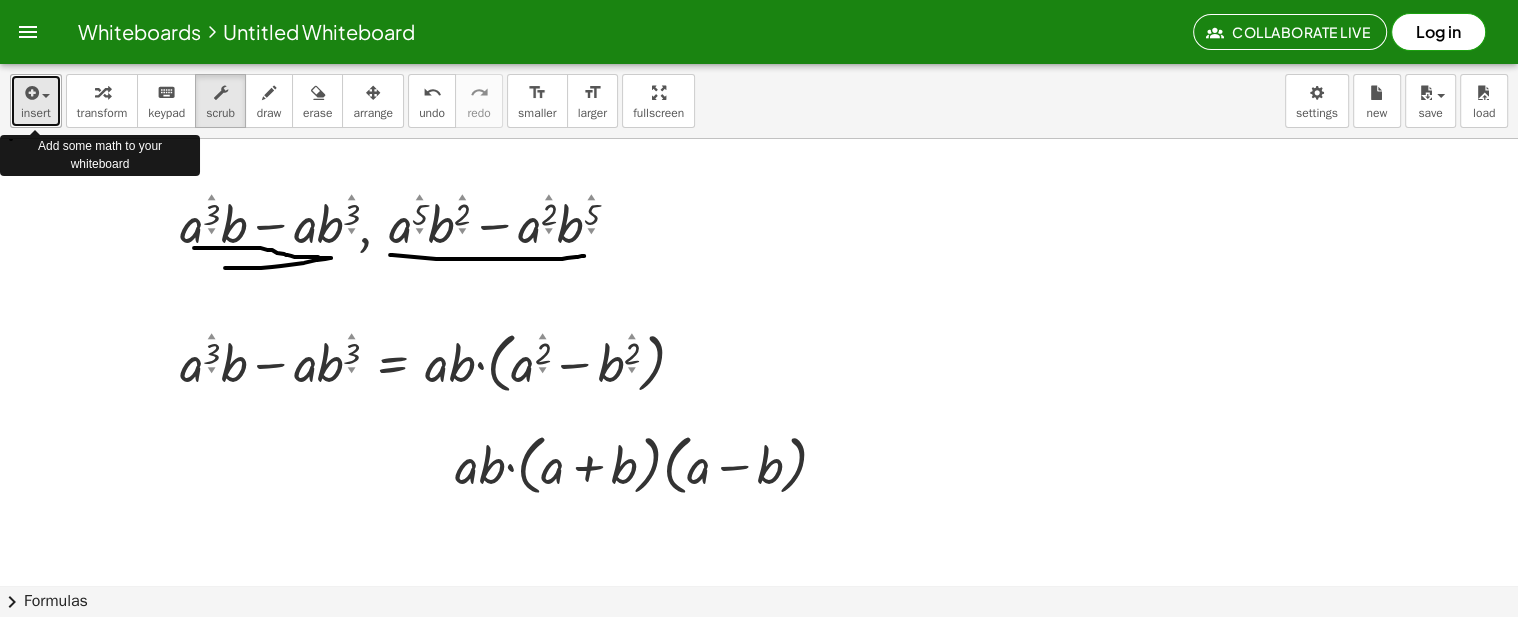 click at bounding box center (41, 95) 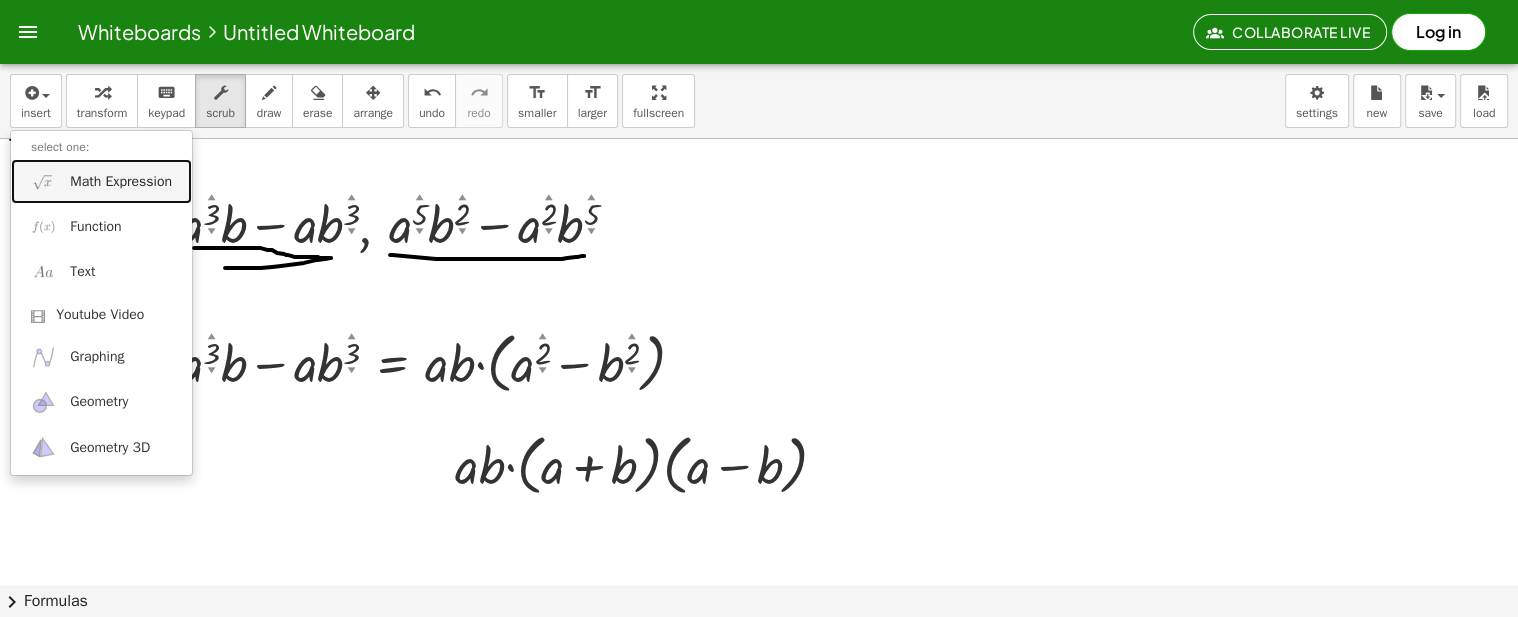 click on "Math Expression" at bounding box center (101, 181) 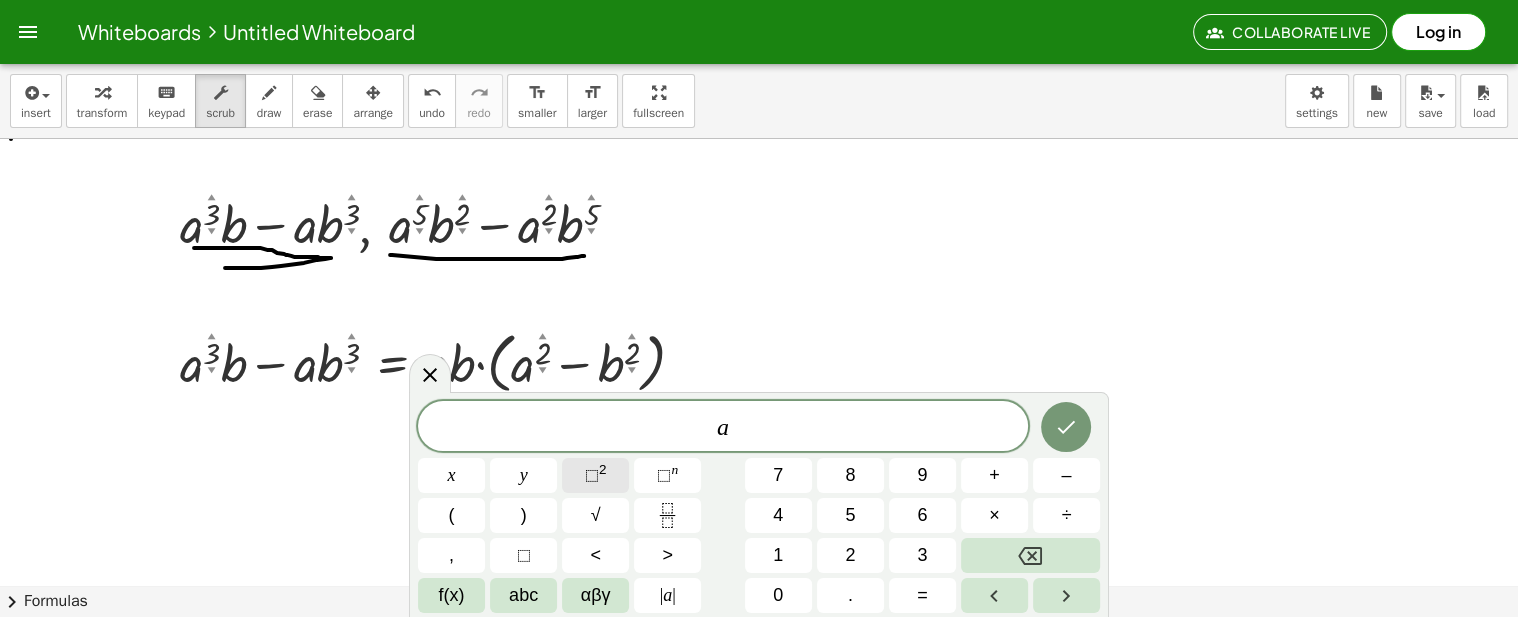 click on "⬚" at bounding box center [592, 475] 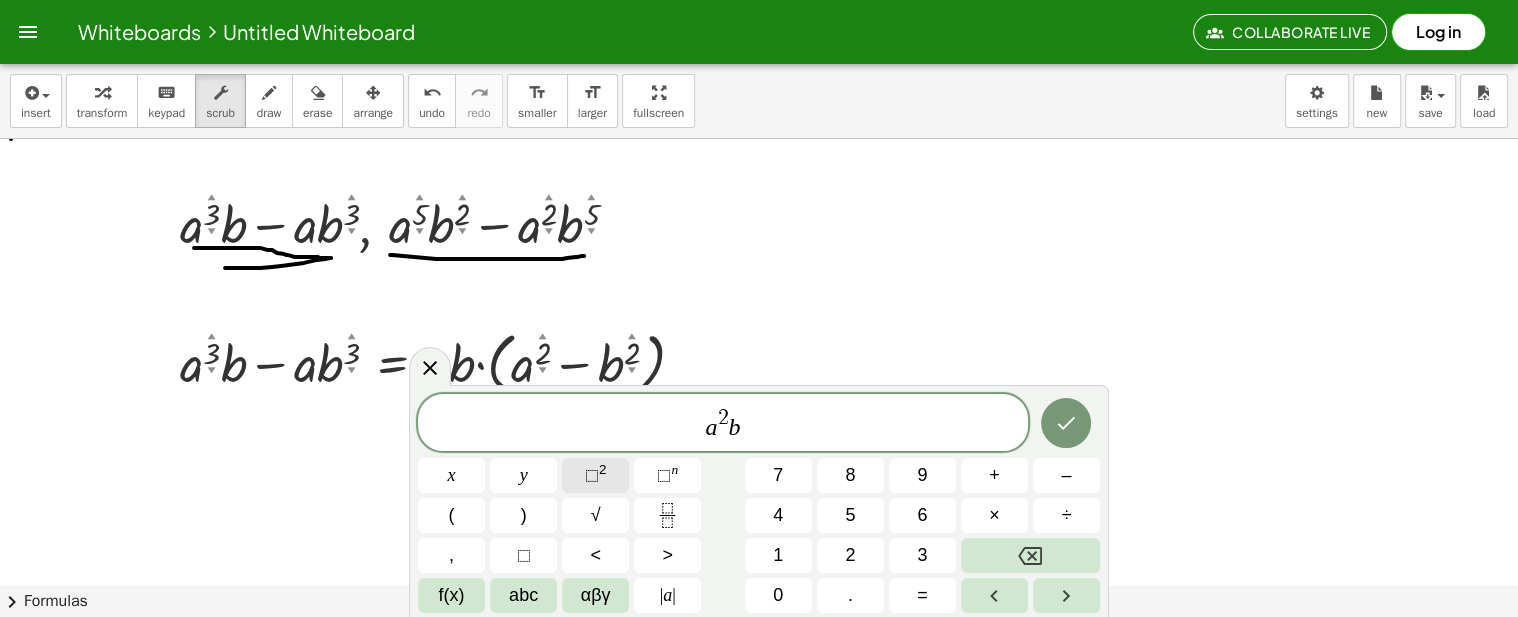 click on "⬚" at bounding box center [592, 475] 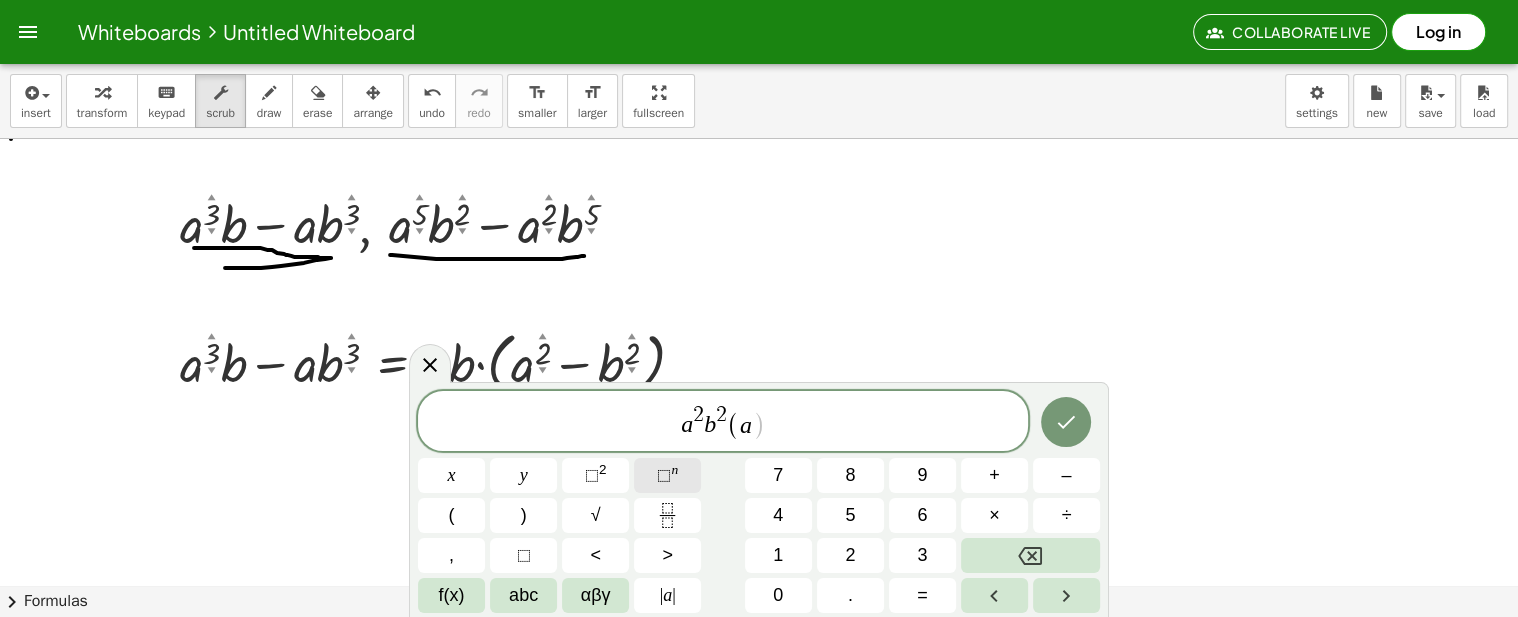click on "⬚" at bounding box center (664, 475) 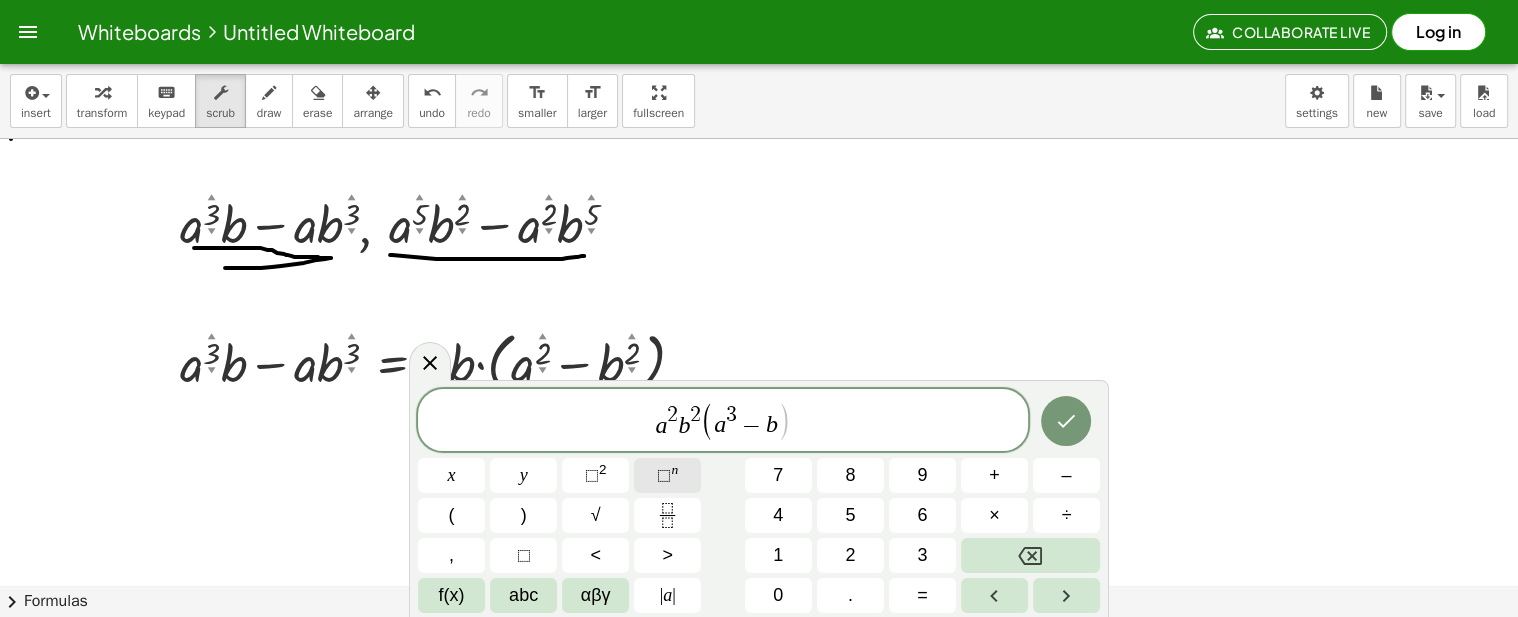click on "⬚" at bounding box center (664, 475) 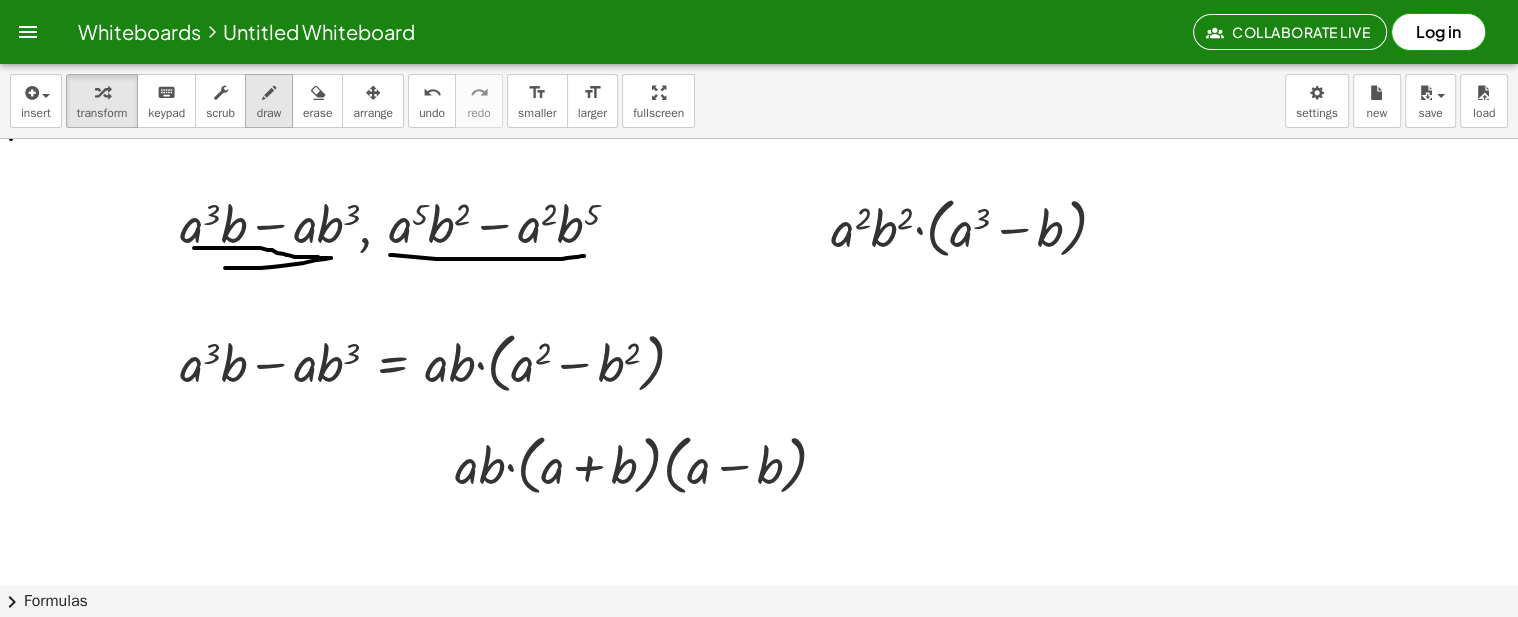 click at bounding box center [269, 93] 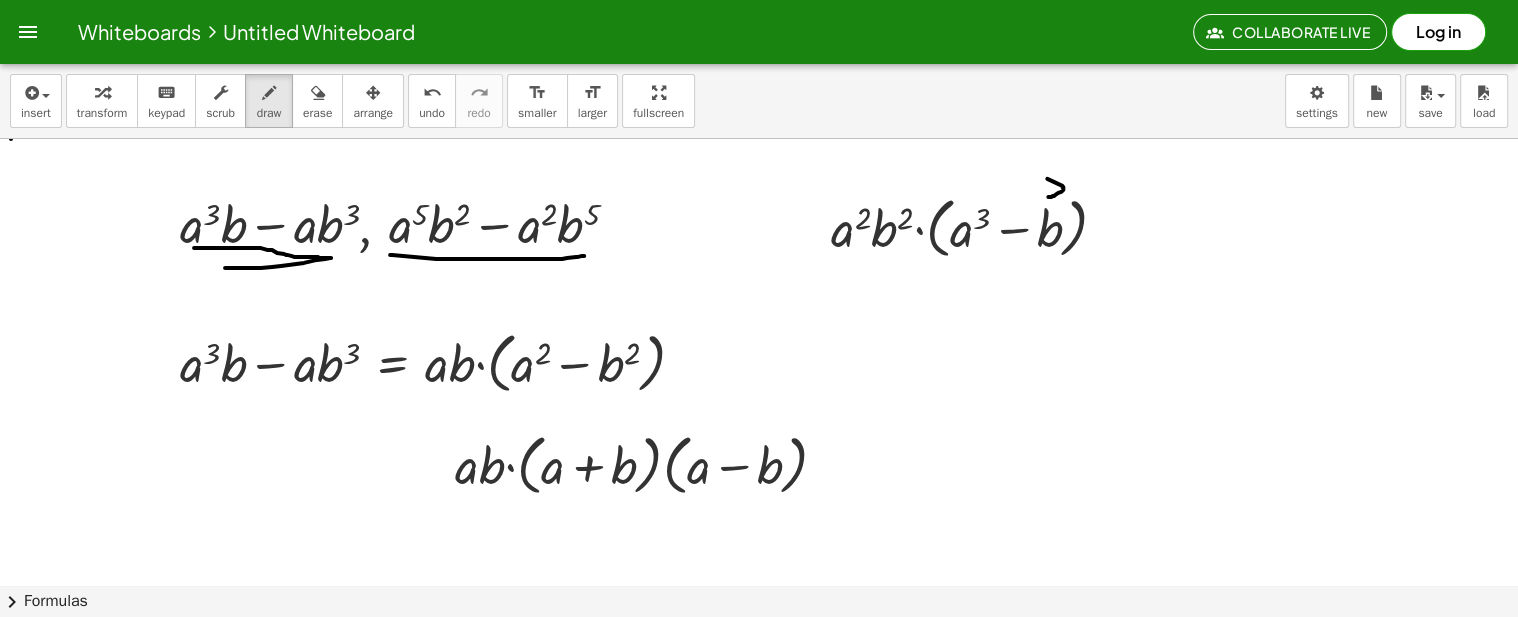 drag, startPoint x: 1062, startPoint y: 184, endPoint x: 1060, endPoint y: 196, distance: 12.165525 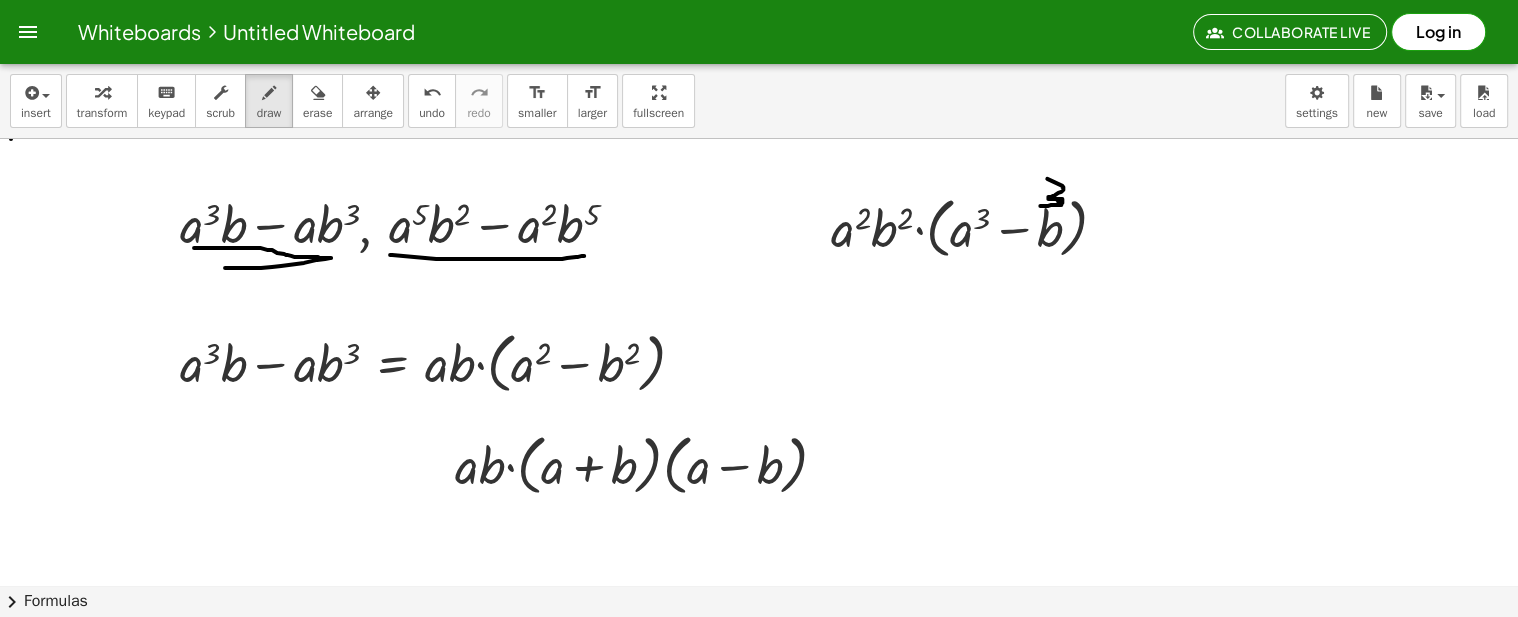 drag, startPoint x: 1053, startPoint y: 203, endPoint x: 1040, endPoint y: 204, distance: 13.038404 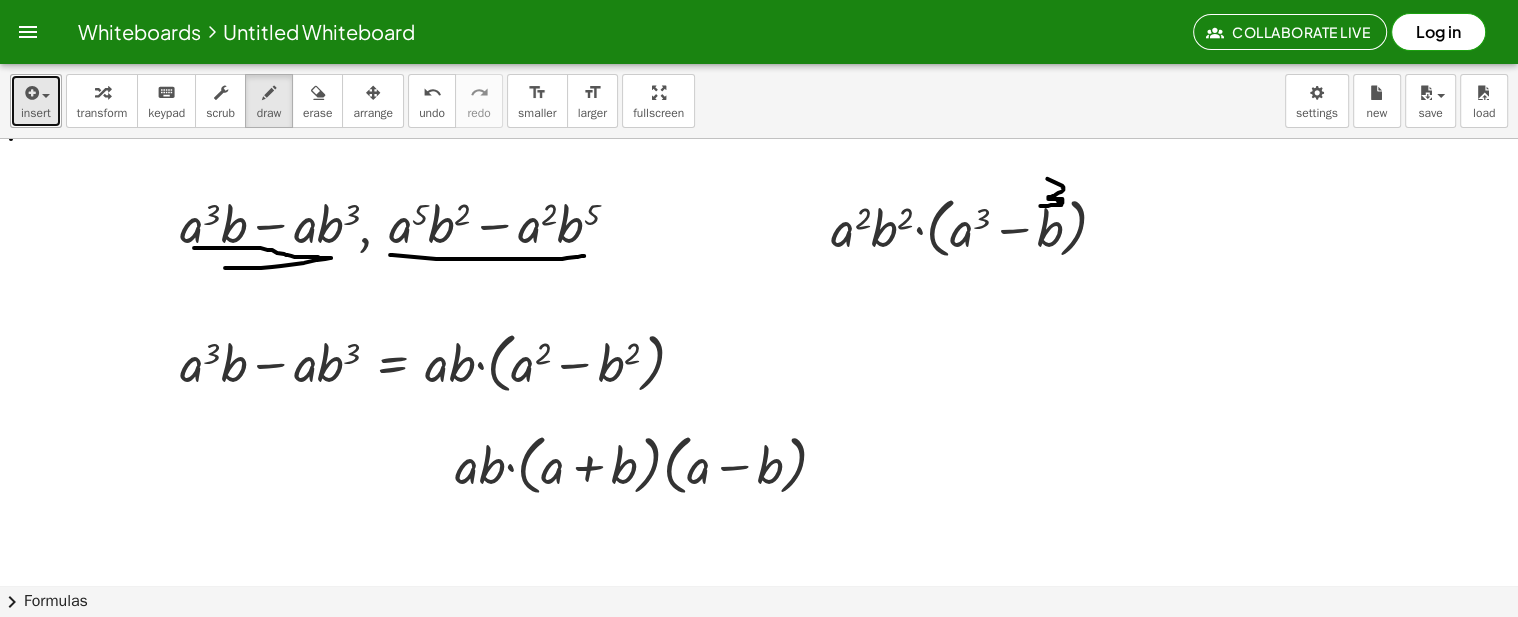 click on "insert" at bounding box center [36, 113] 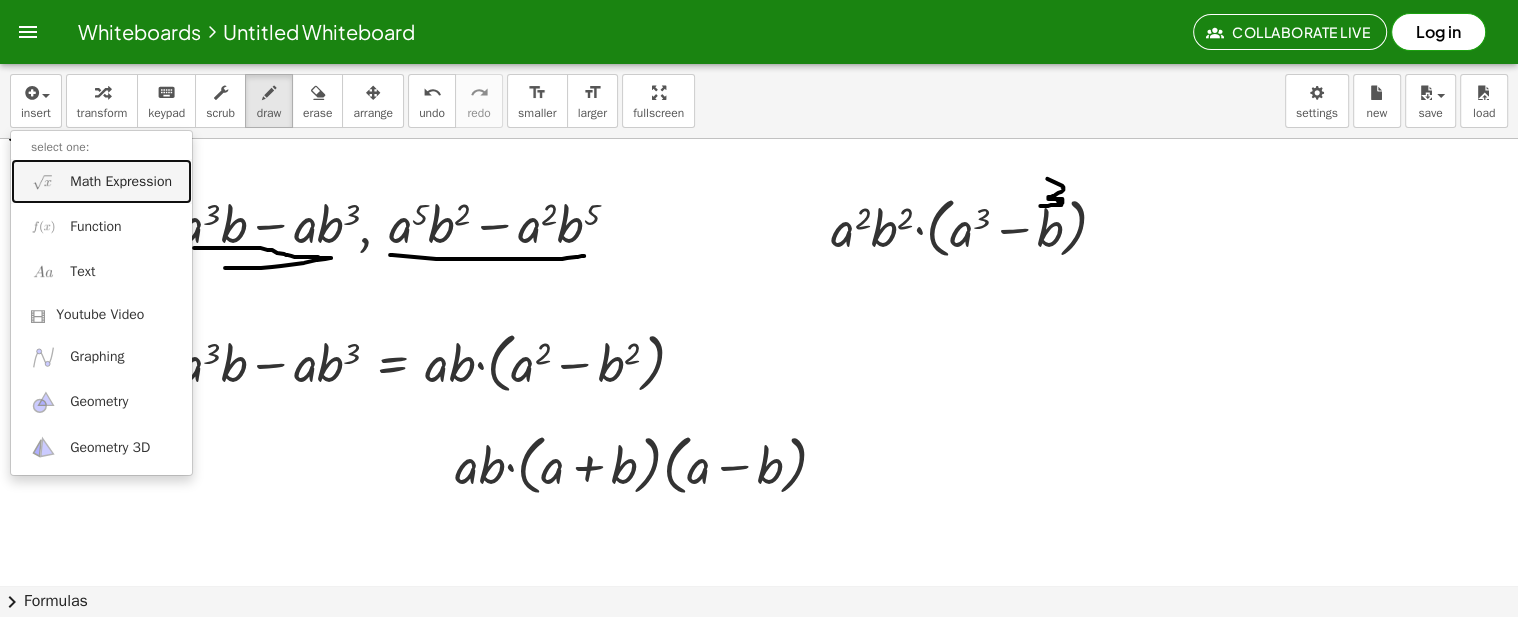 click on "Math Expression" at bounding box center [101, 181] 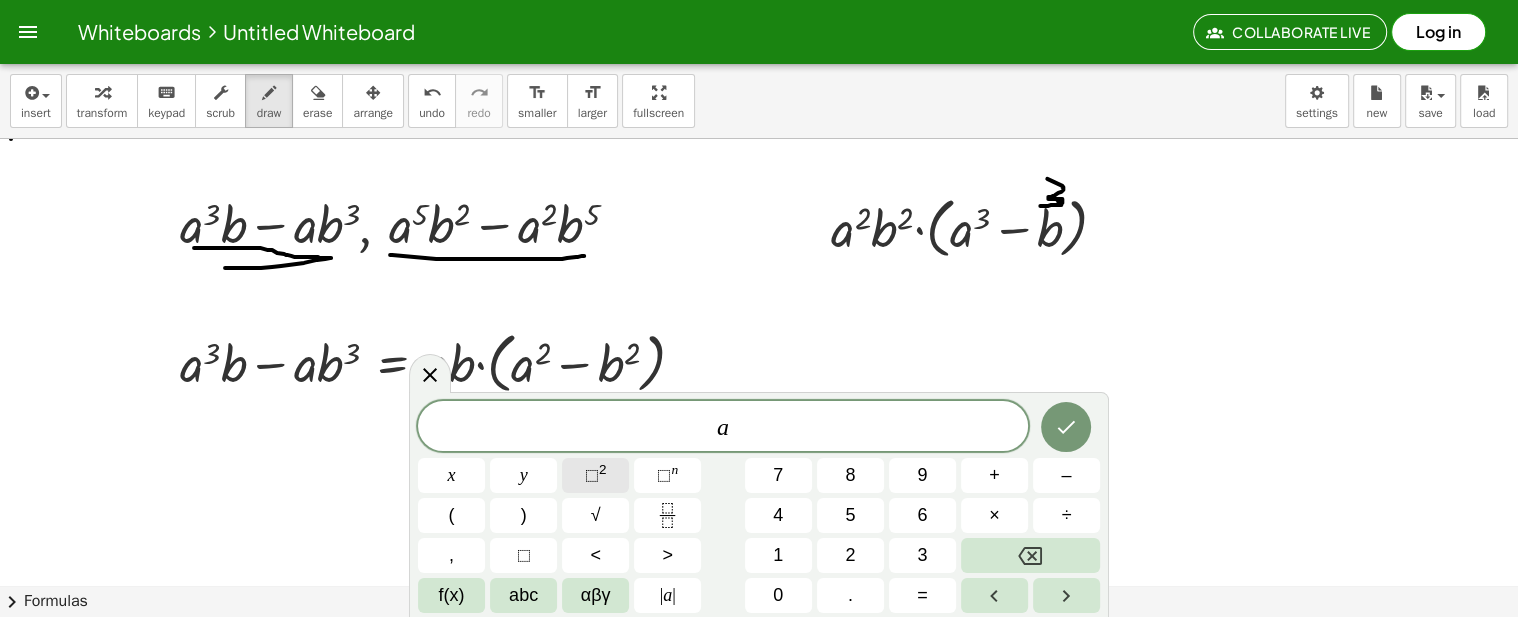 click on "⬚ 2" at bounding box center [595, 475] 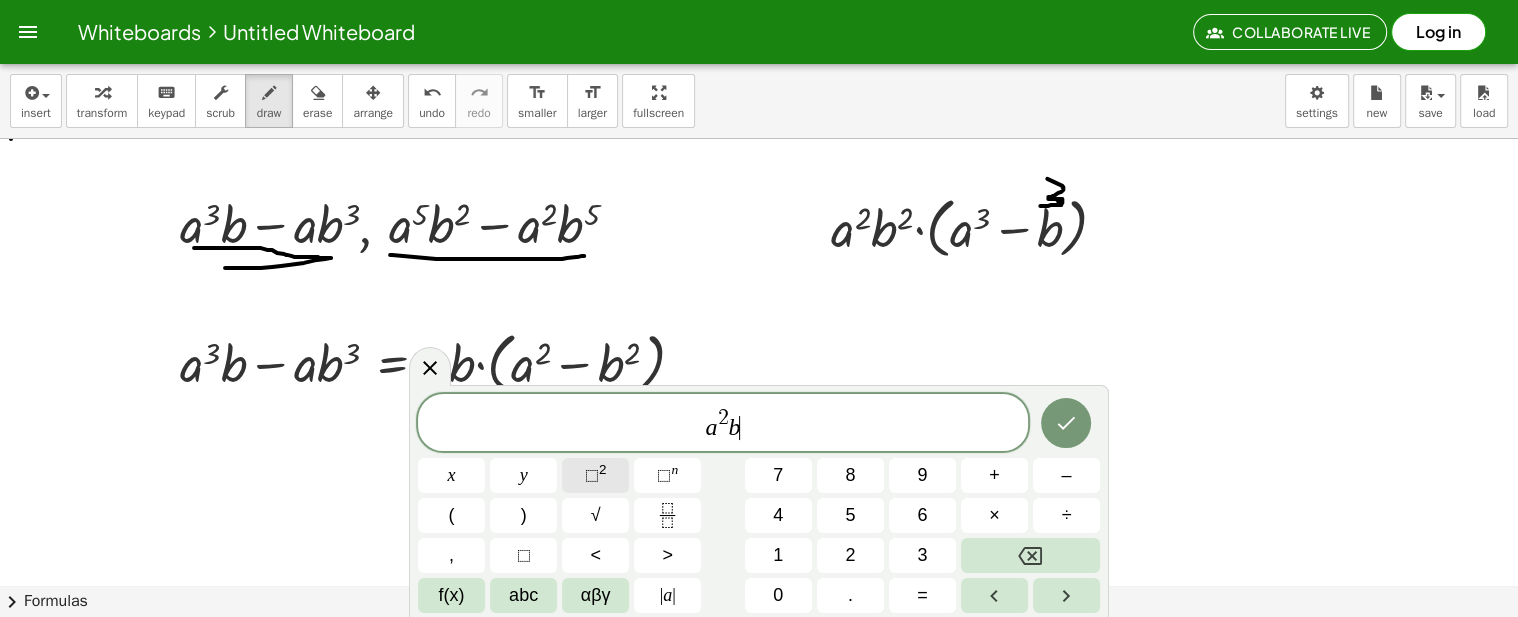 click on "⬚ 2" at bounding box center (595, 475) 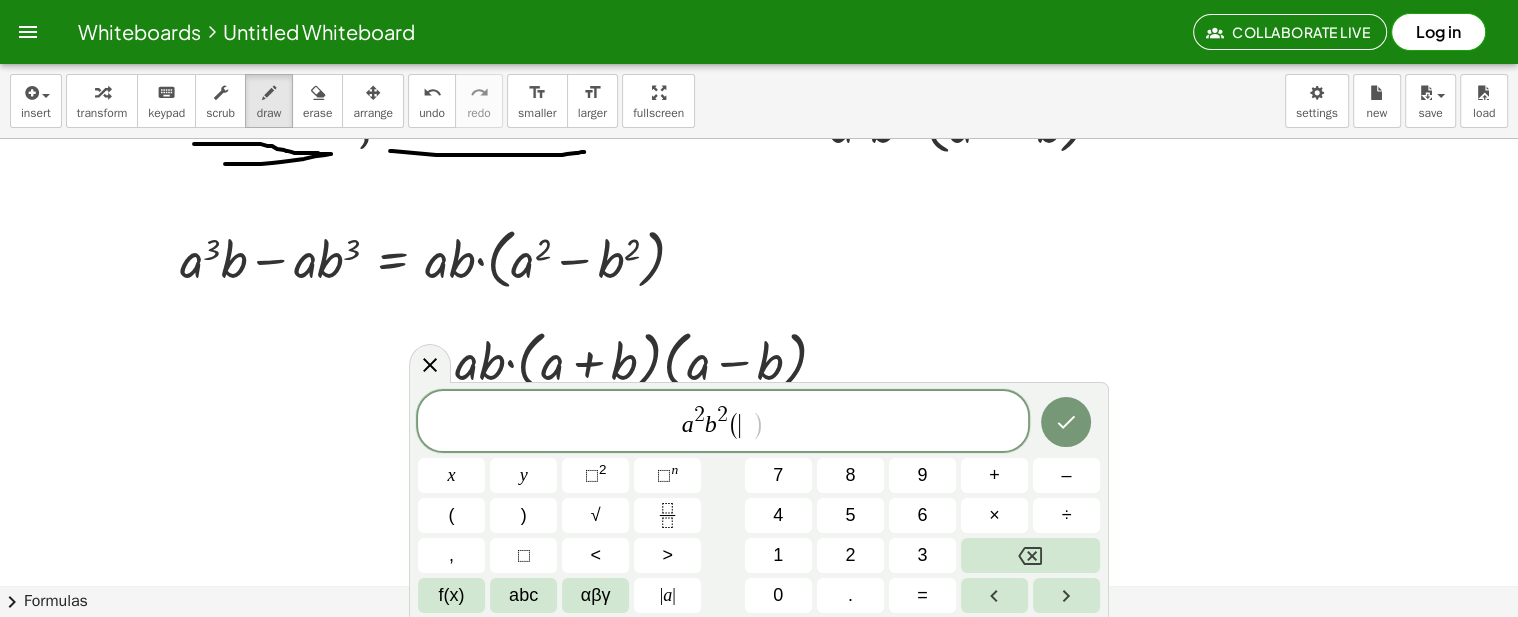 scroll, scrollTop: 932, scrollLeft: 0, axis: vertical 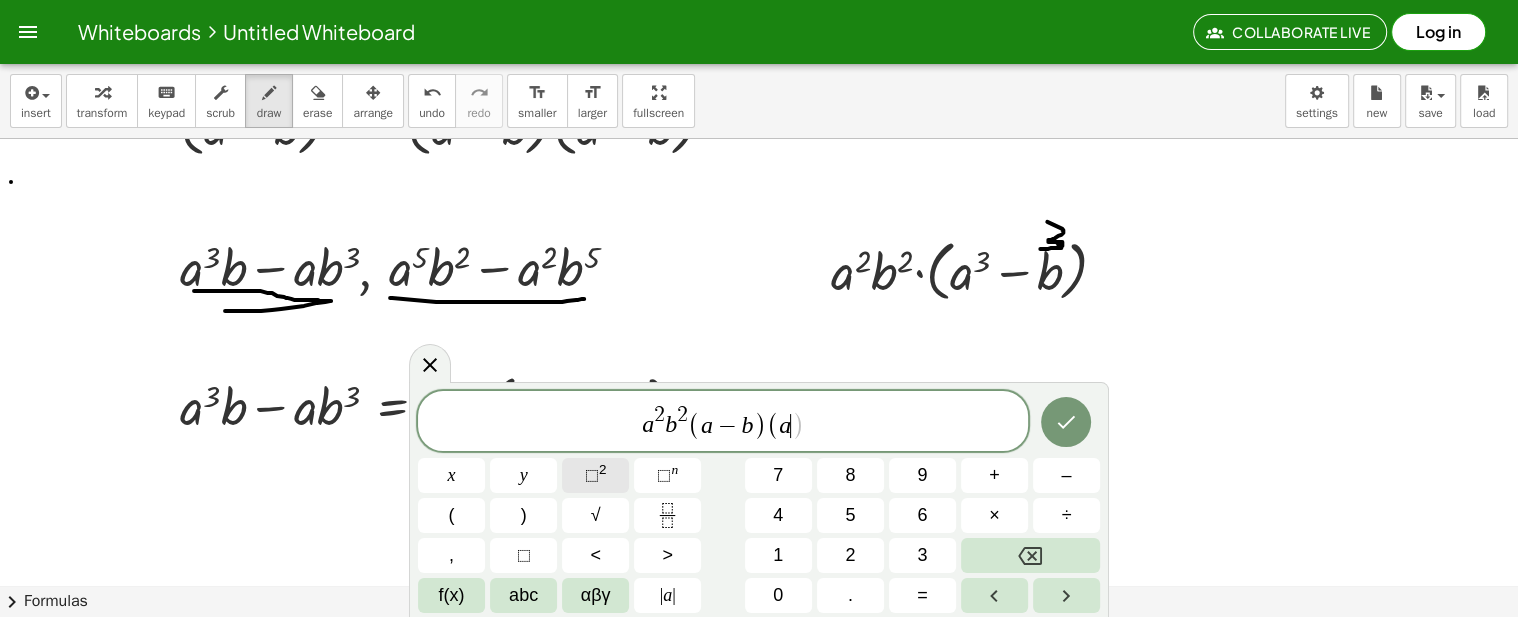 click on "2" at bounding box center (603, 469) 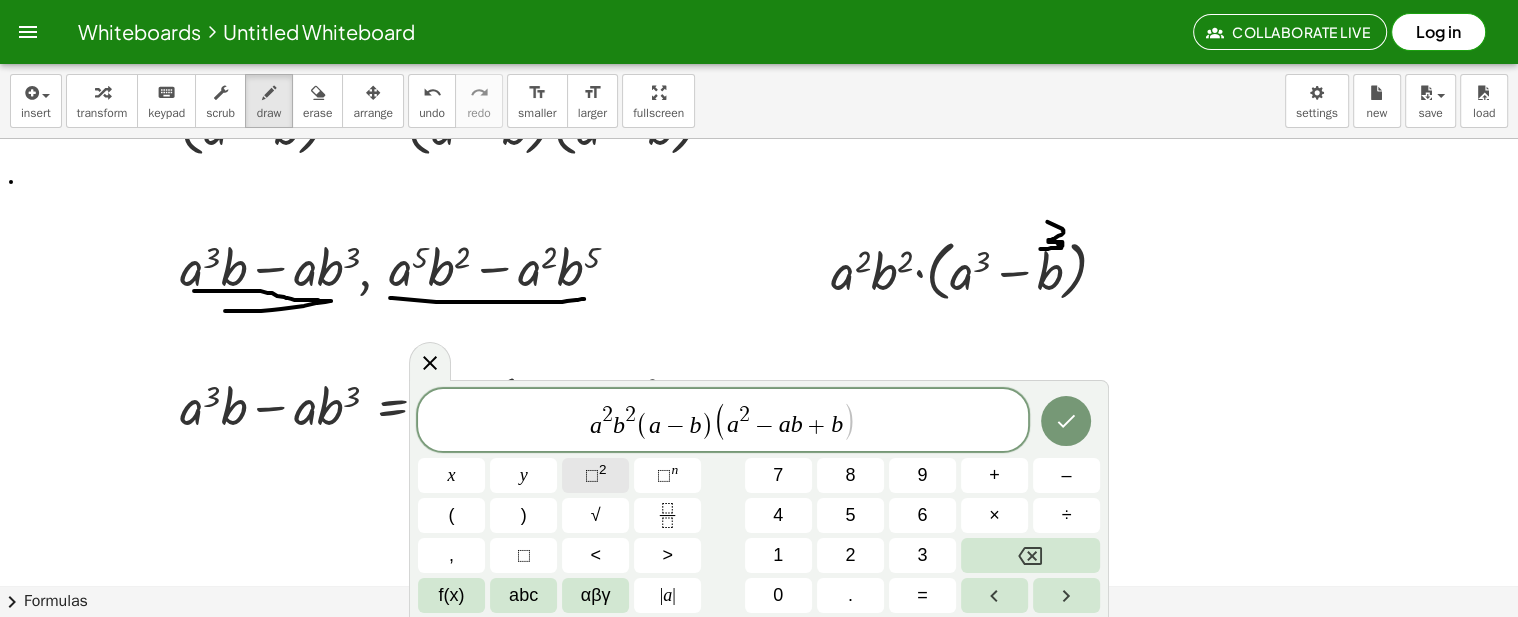 click on "⬚ 2" 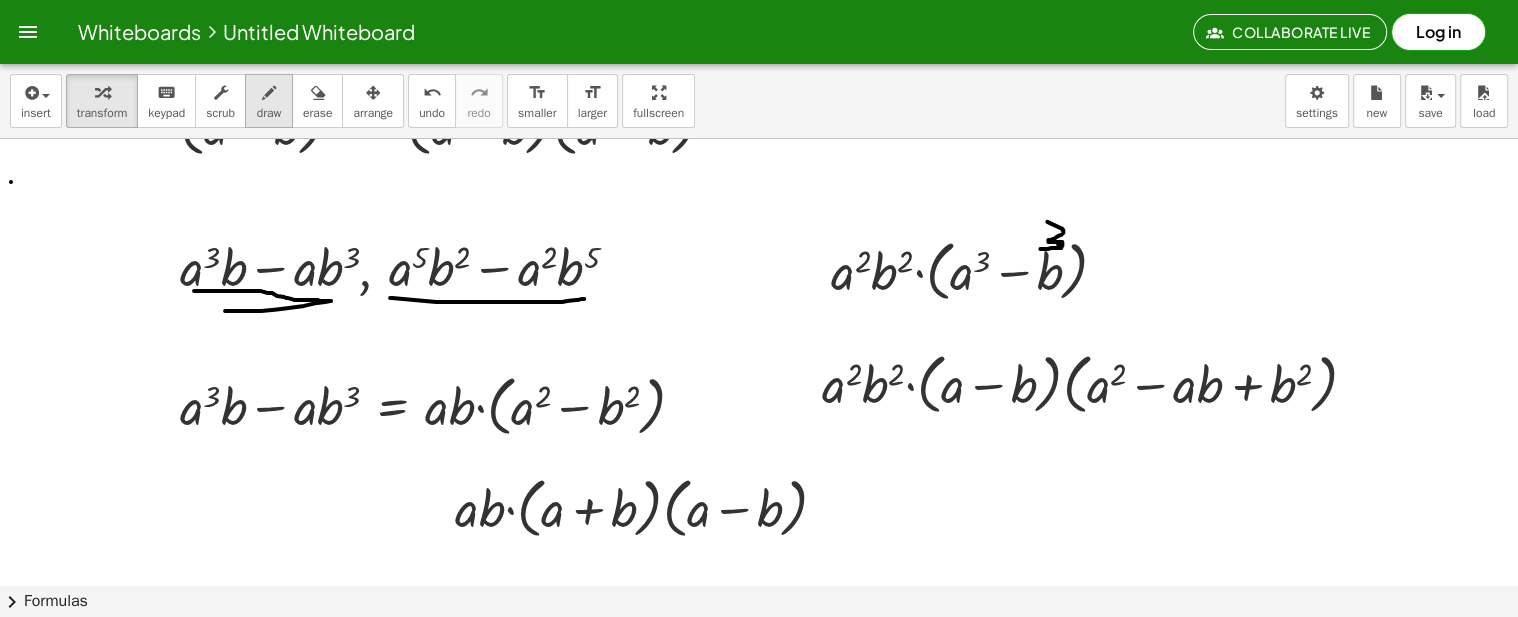 click at bounding box center (269, 93) 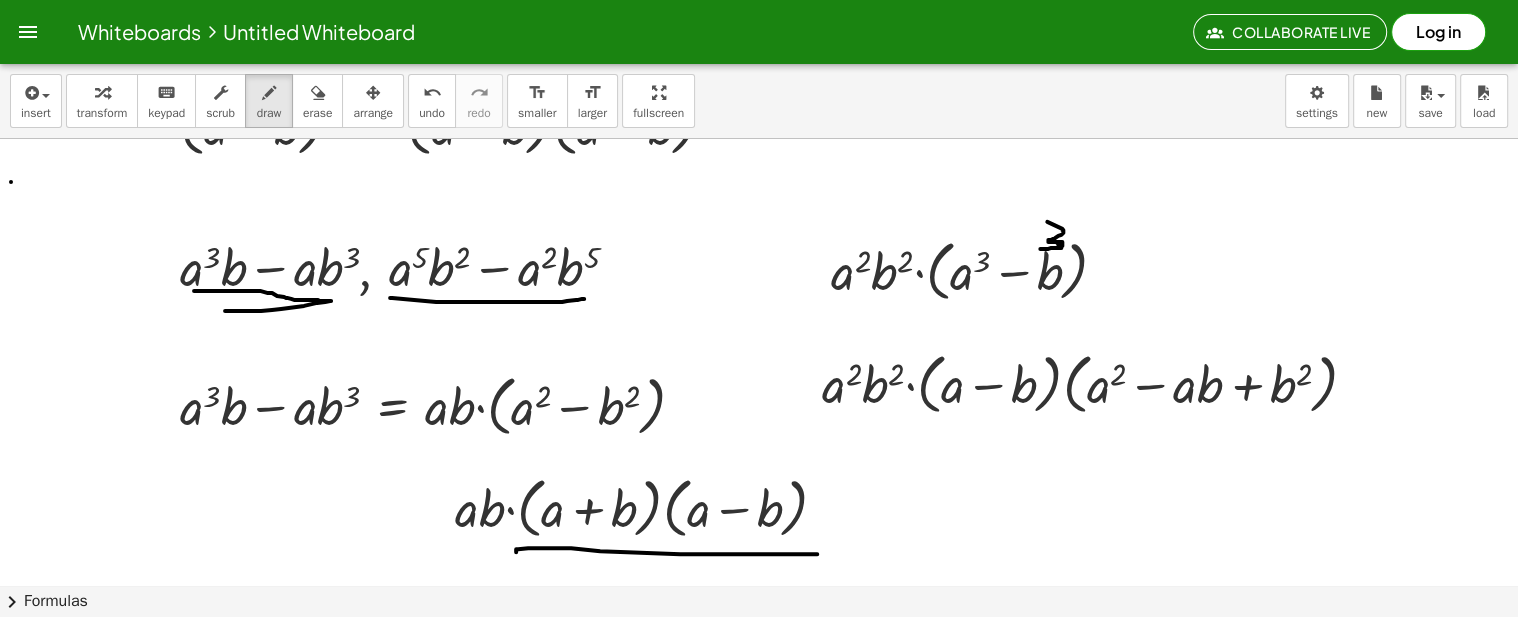 drag, startPoint x: 516, startPoint y: 551, endPoint x: 817, endPoint y: 553, distance: 301.00665 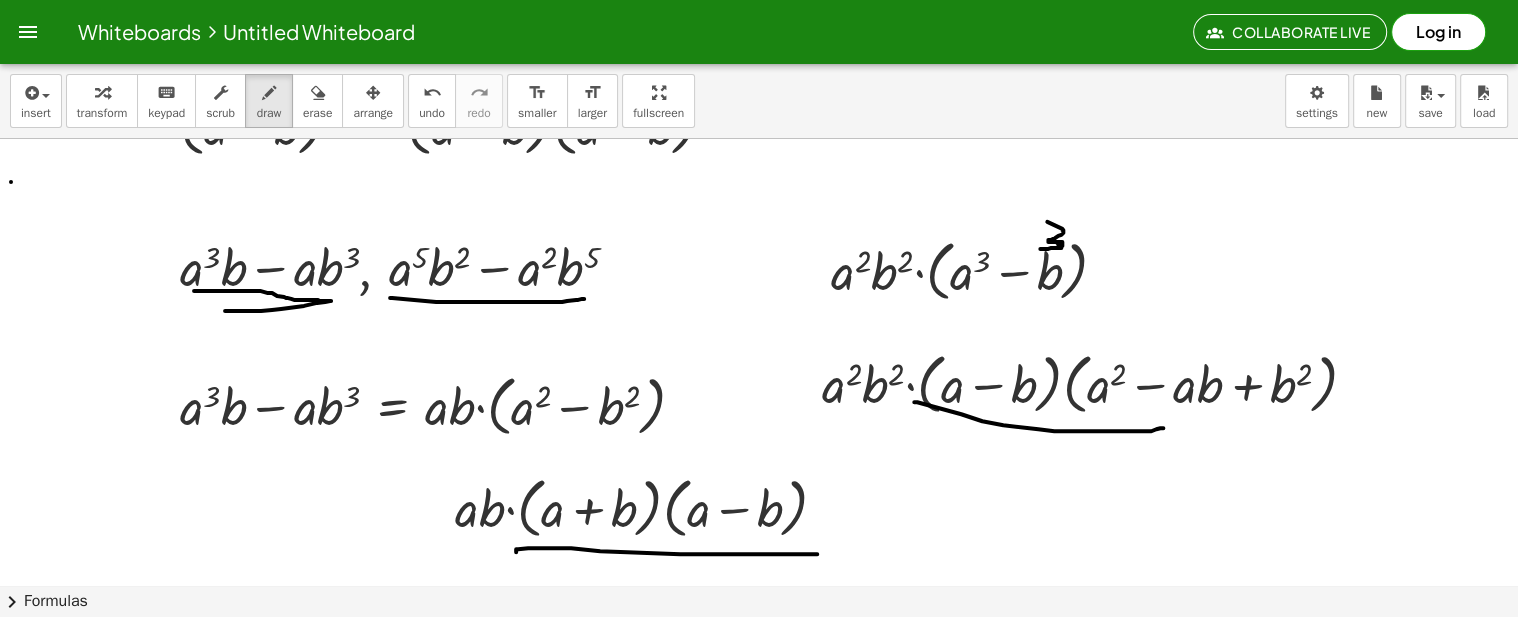 drag, startPoint x: 914, startPoint y: 401, endPoint x: 981, endPoint y: 432, distance: 73.82411 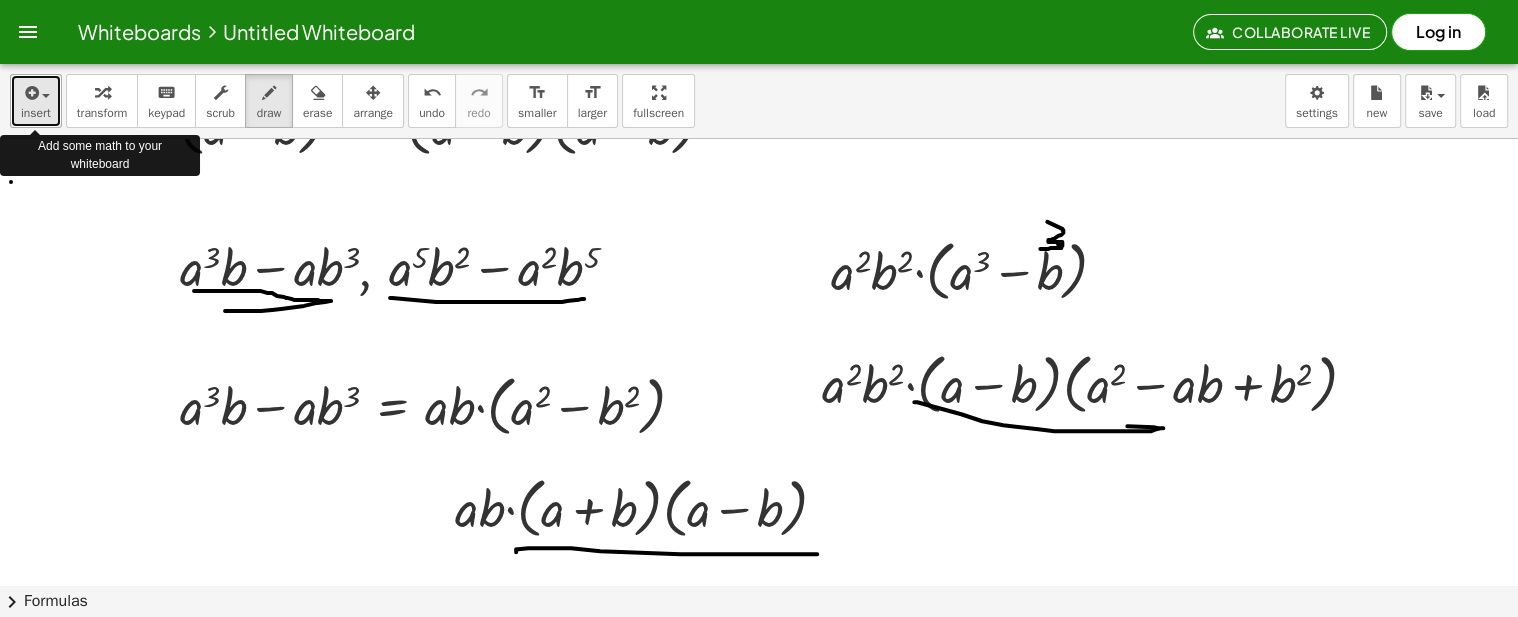 click on "insert" at bounding box center (36, 113) 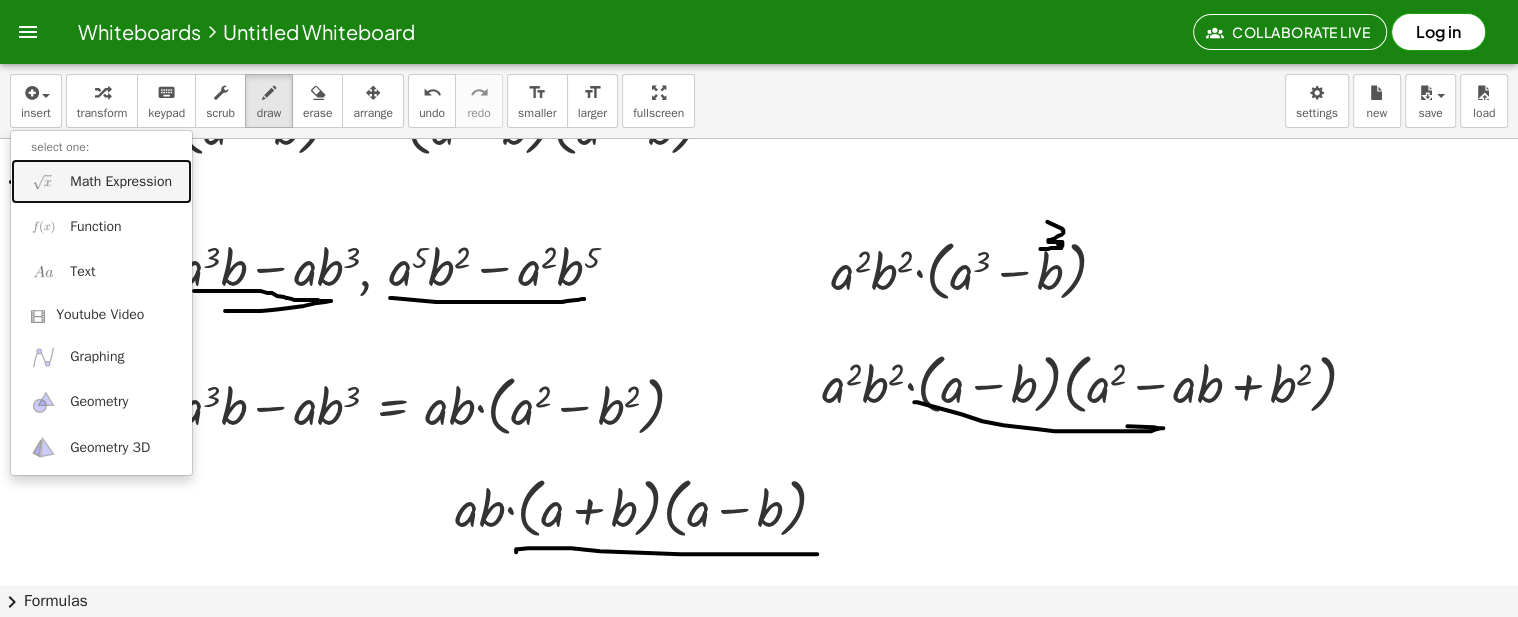 click at bounding box center [43, 181] 